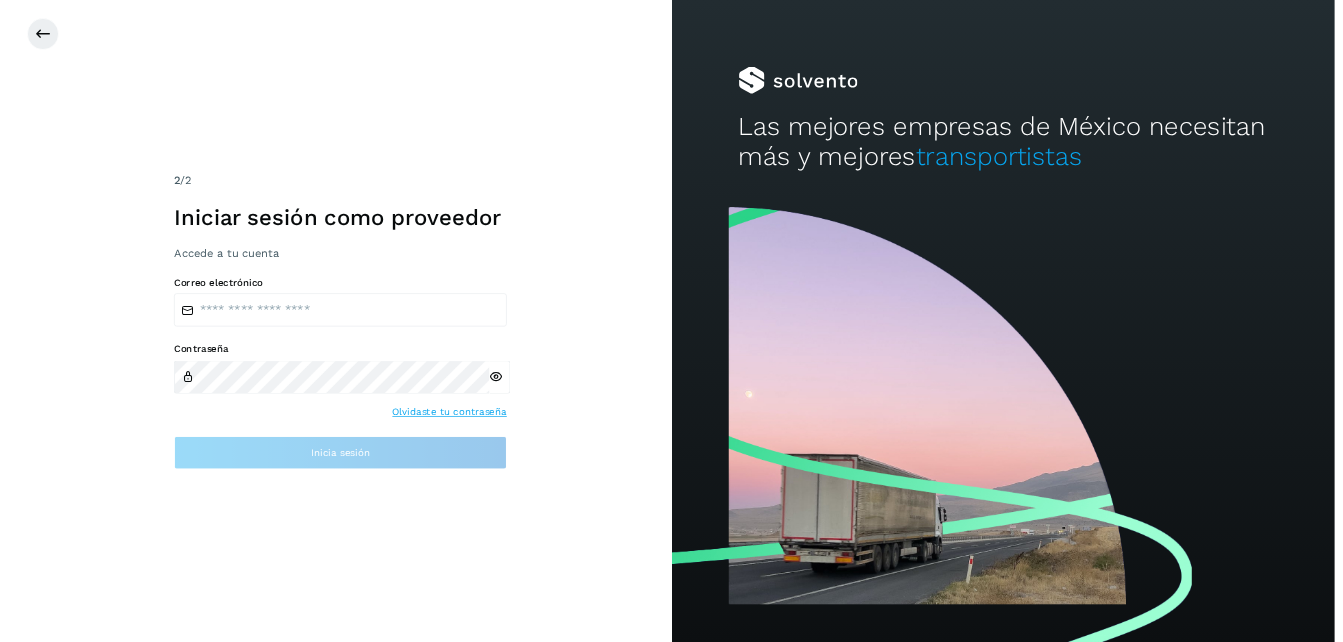 scroll, scrollTop: 0, scrollLeft: 0, axis: both 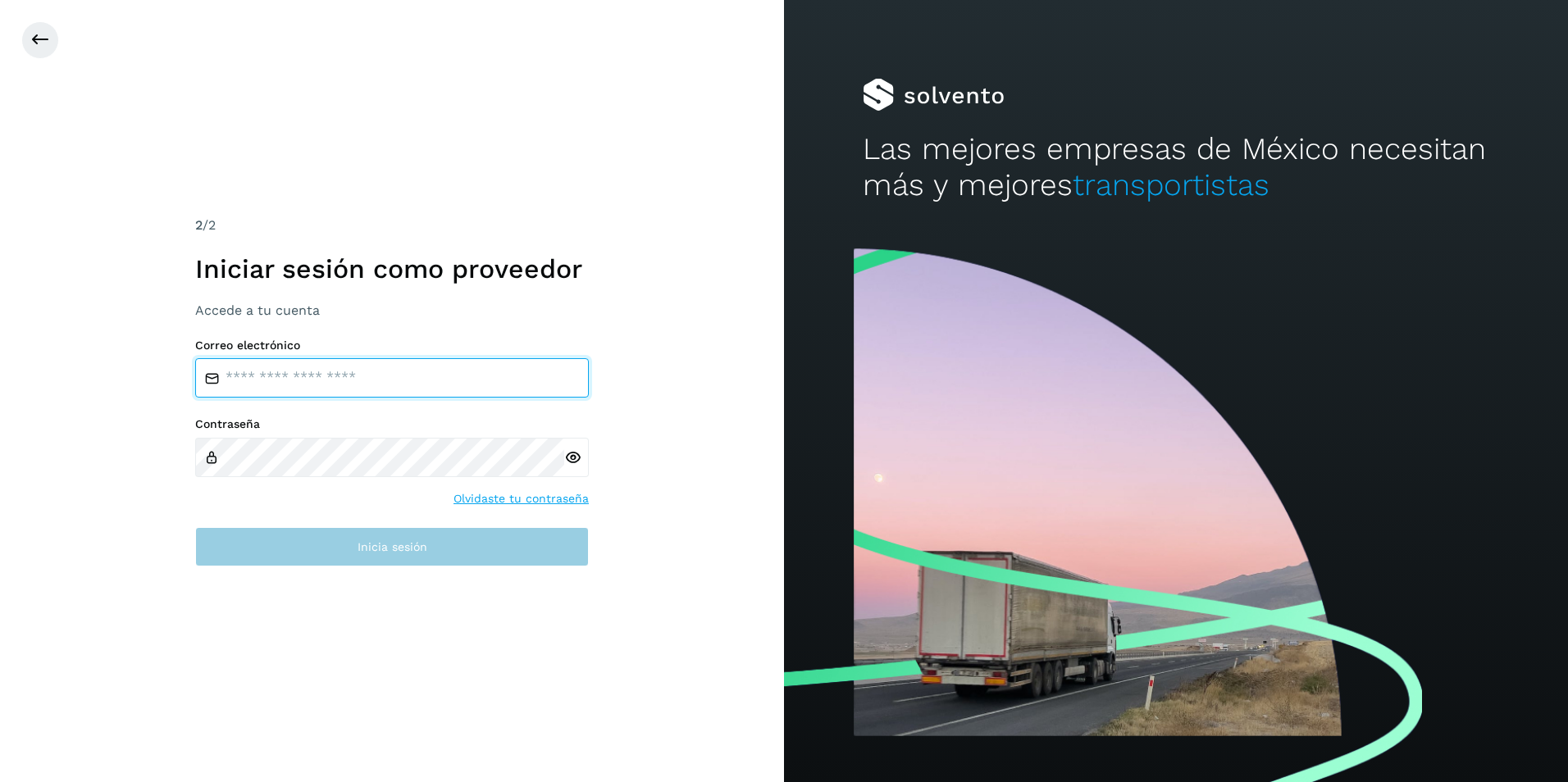 type on "**********" 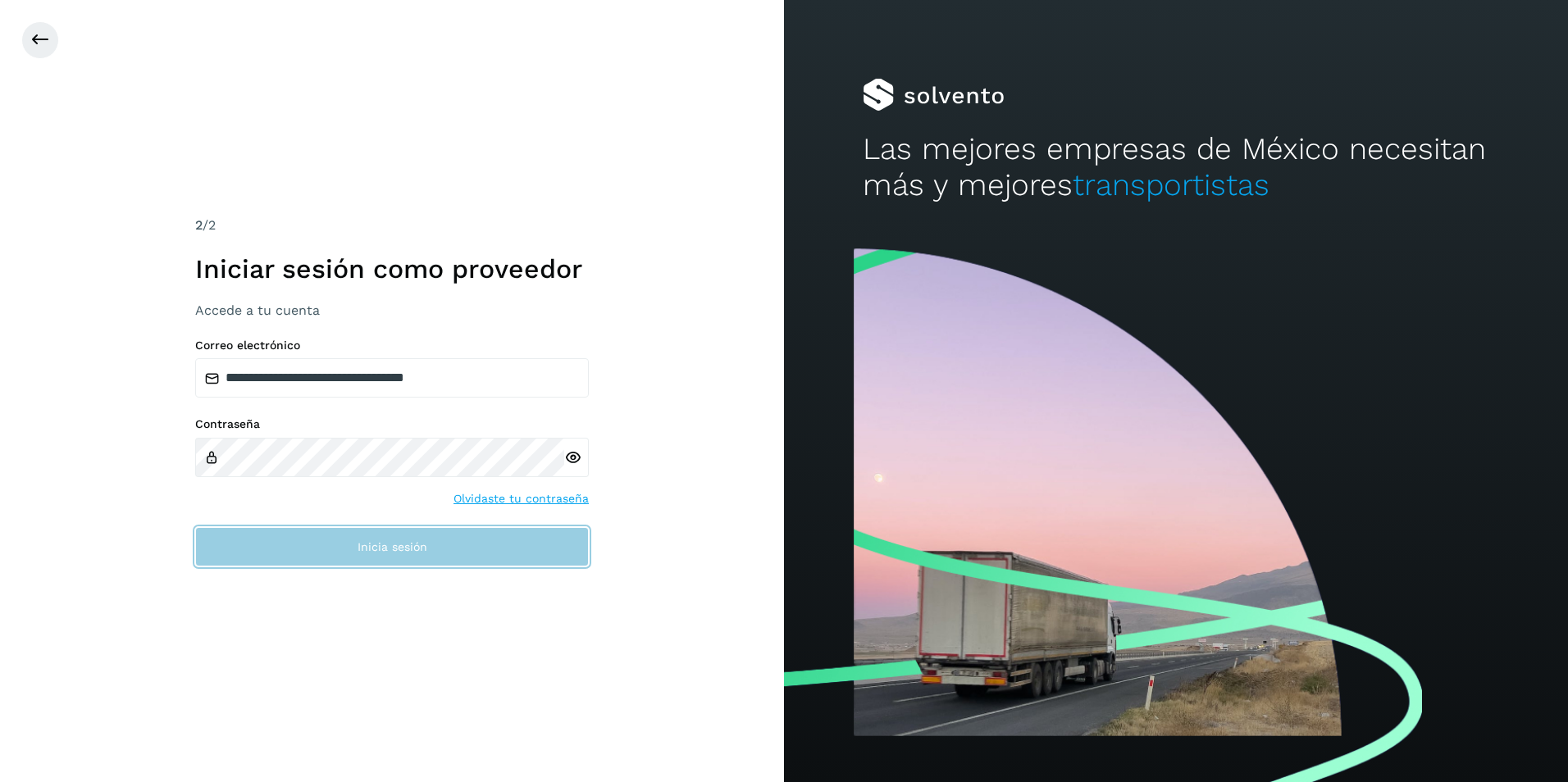 click on "Inicia sesión" at bounding box center [392, 547] 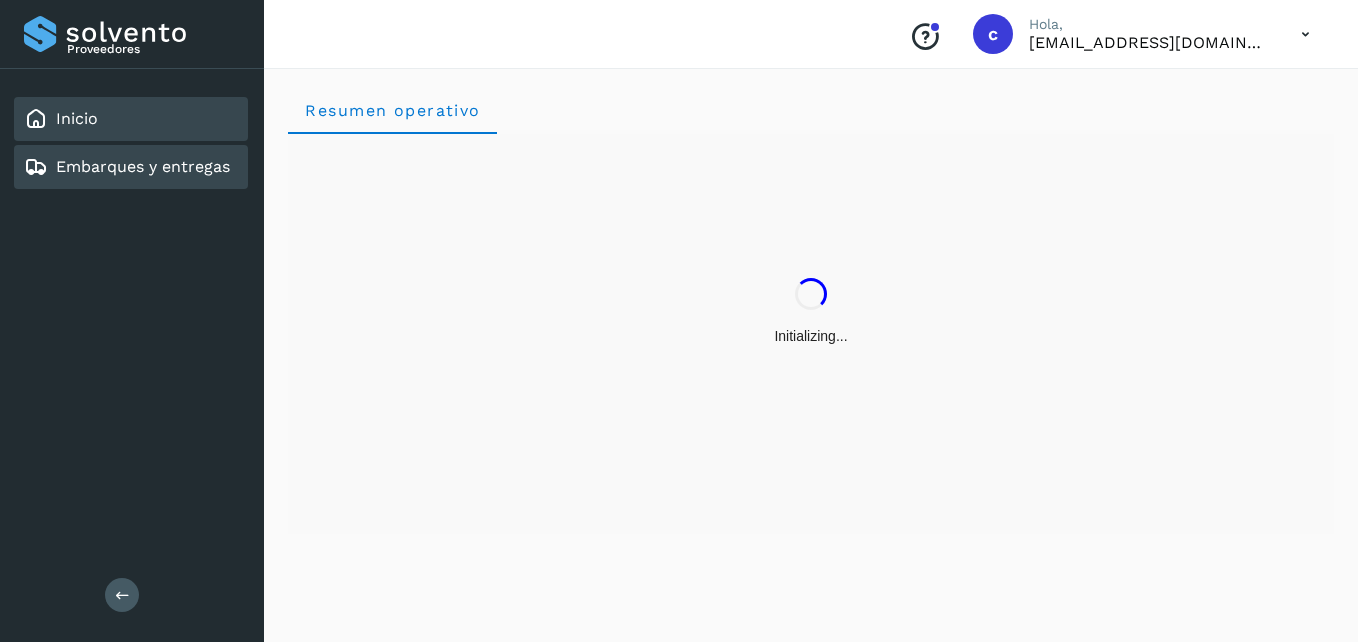 click on "Embarques y entregas" at bounding box center (143, 166) 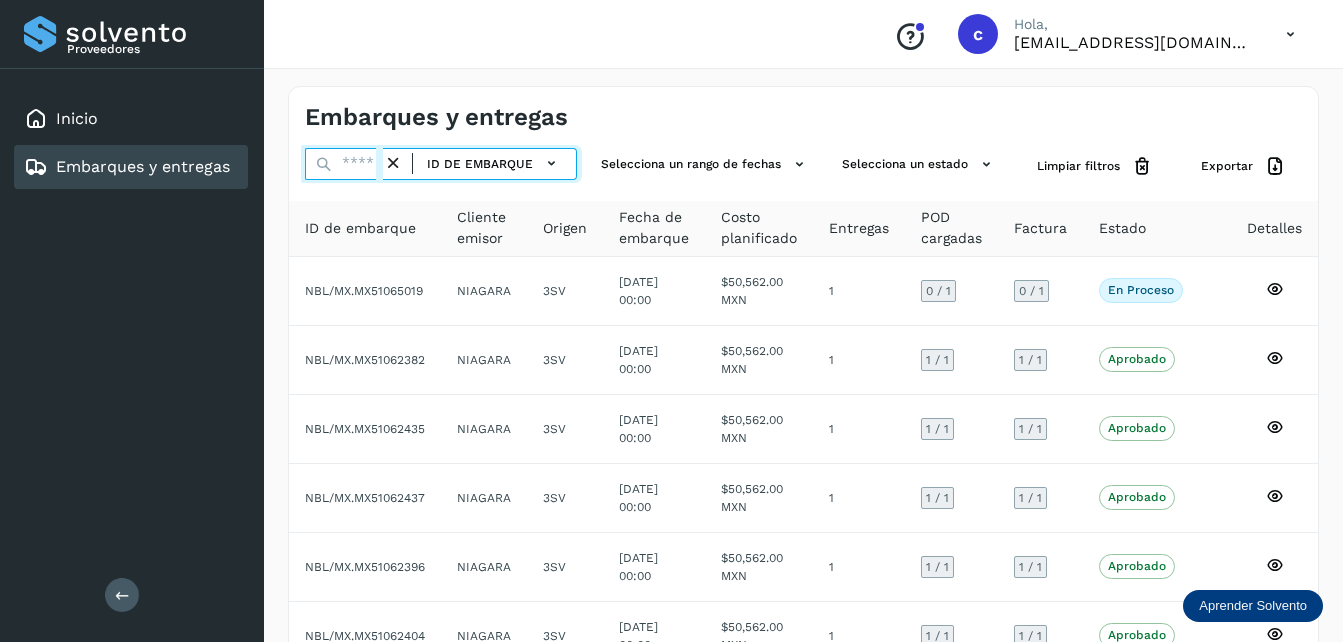 click at bounding box center [344, 164] 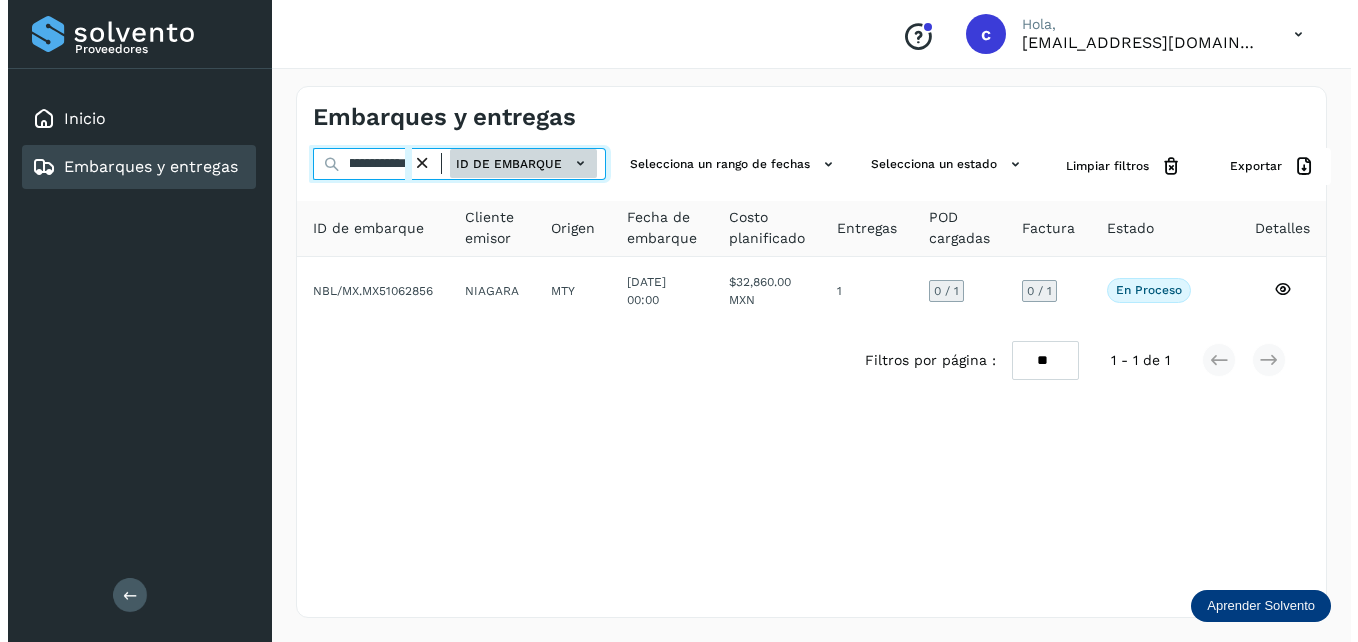 scroll, scrollTop: 0, scrollLeft: 85, axis: horizontal 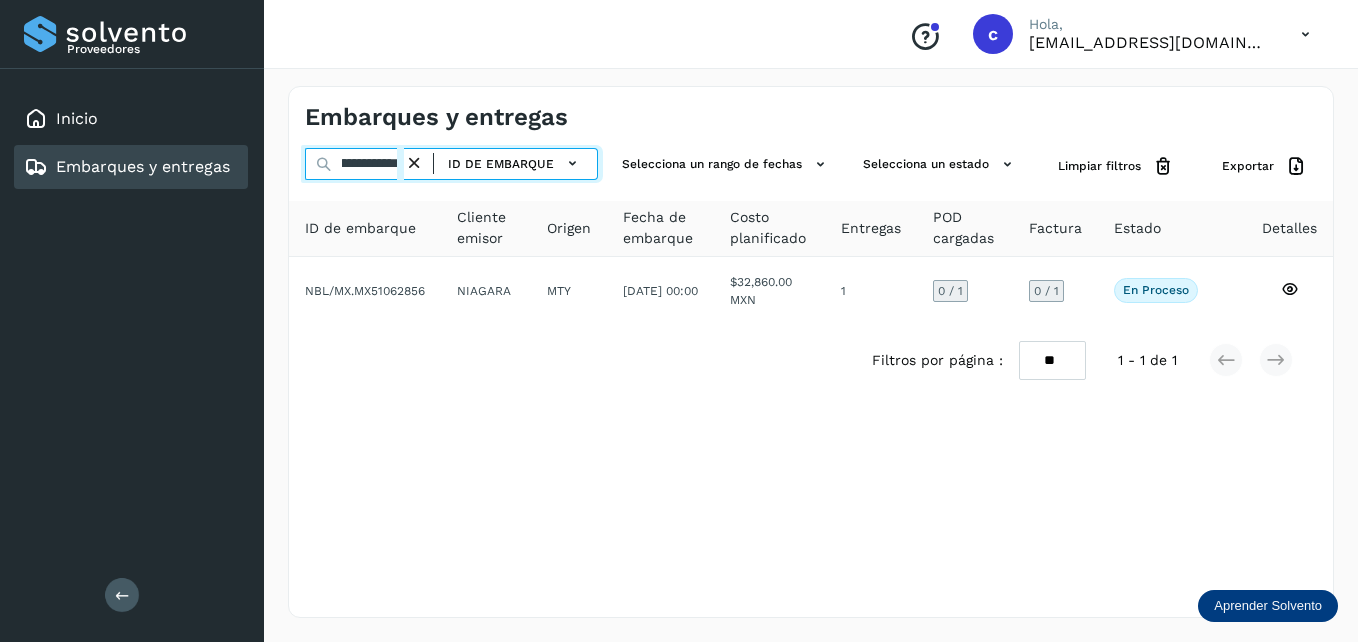 type on "**********" 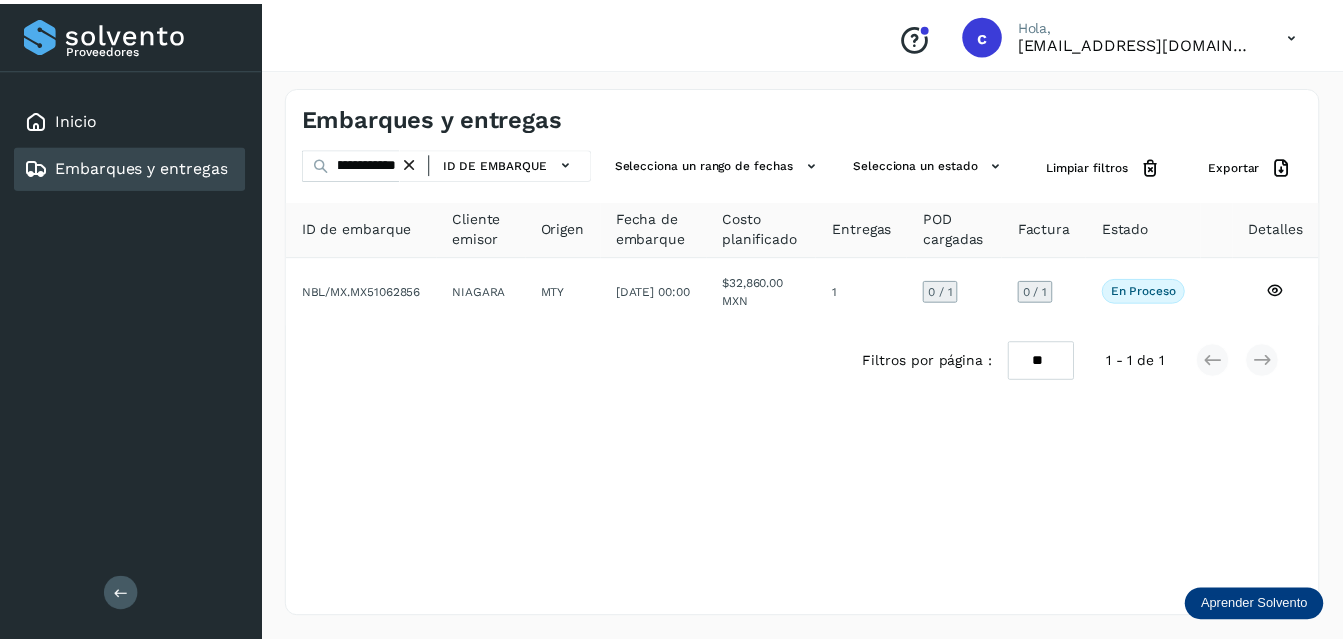 scroll, scrollTop: 0, scrollLeft: 0, axis: both 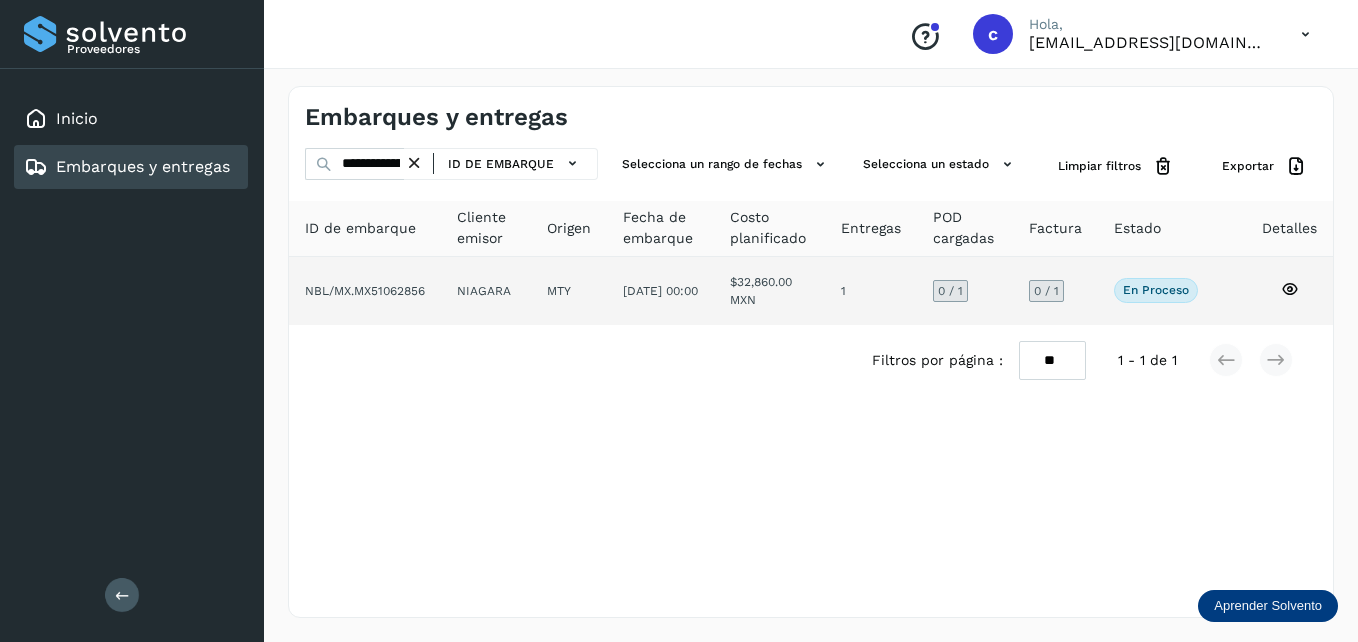 click 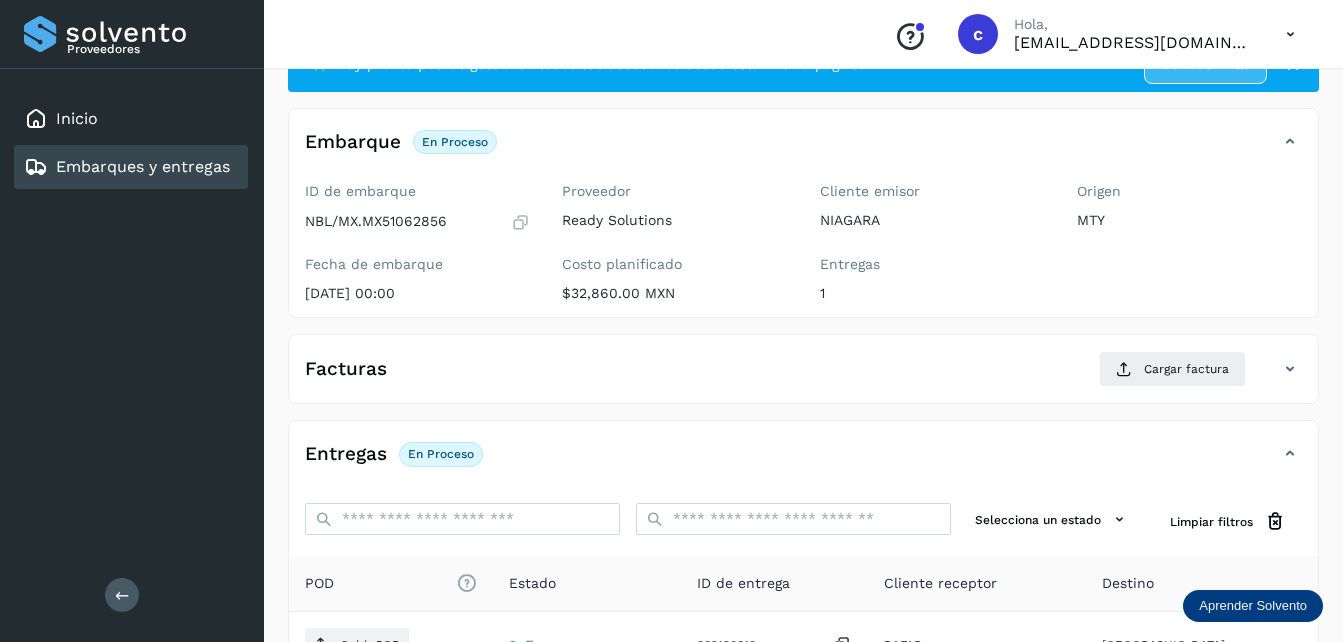 scroll, scrollTop: 74, scrollLeft: 0, axis: vertical 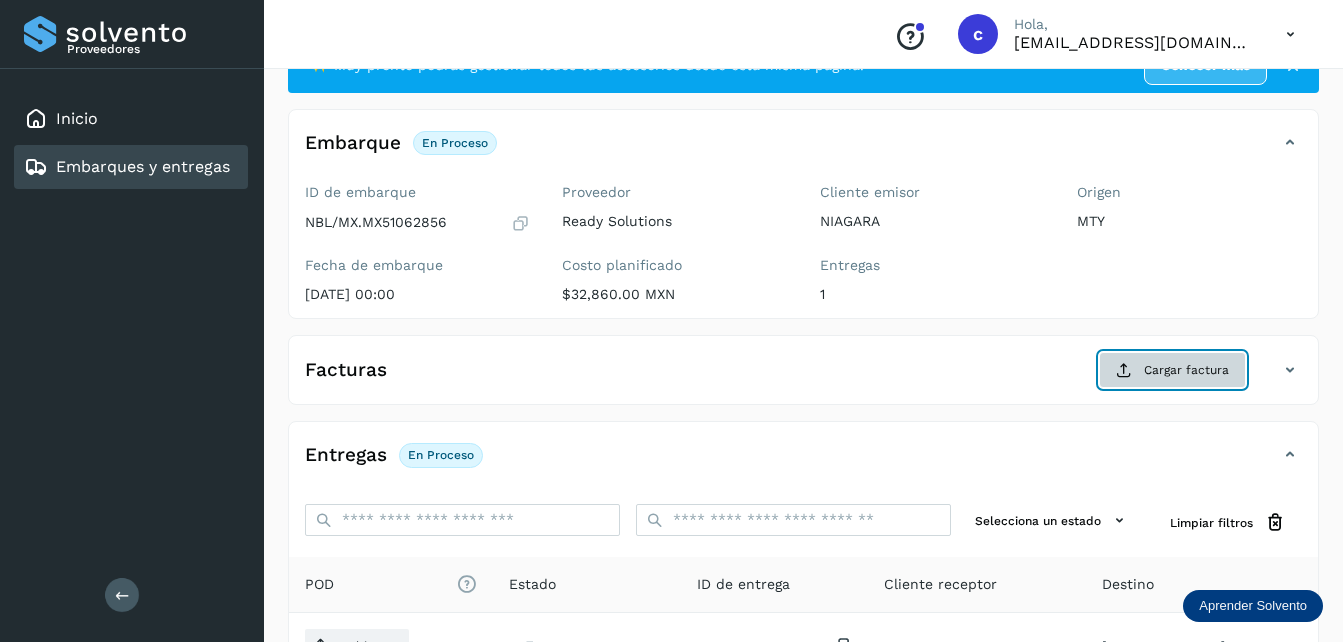 click on "Cargar factura" at bounding box center [1172, 370] 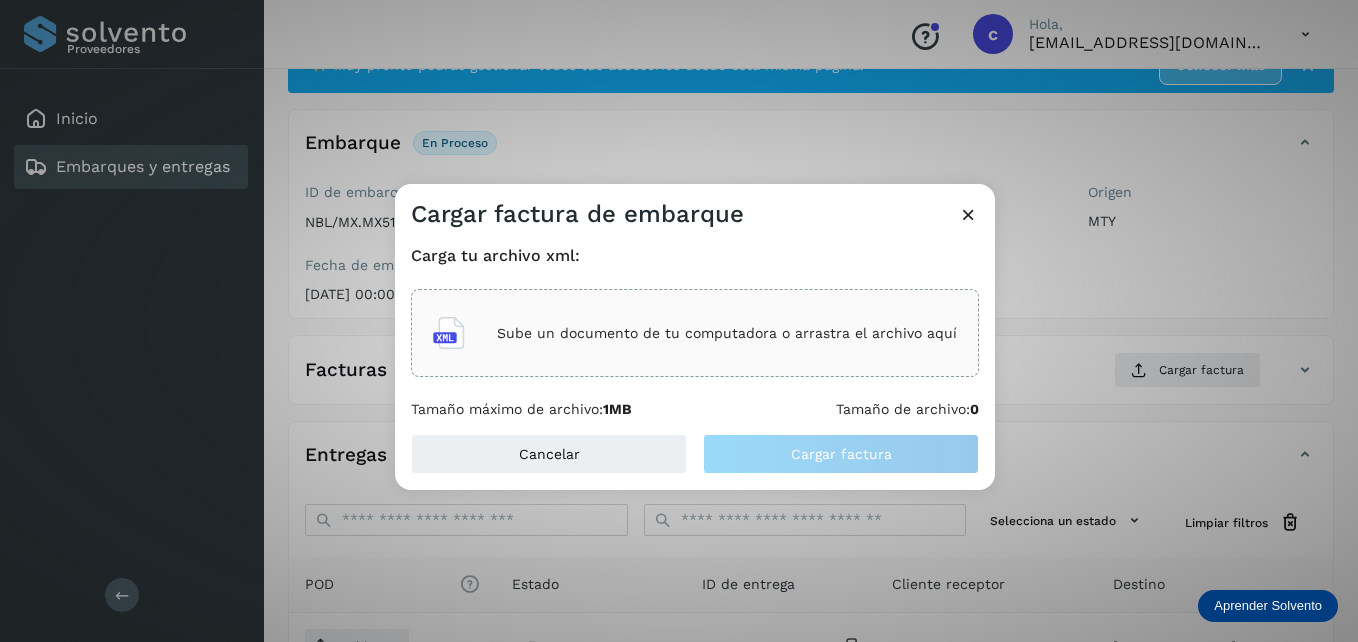 click on "Sube un documento de tu computadora o arrastra el archivo aquí" at bounding box center (695, 333) 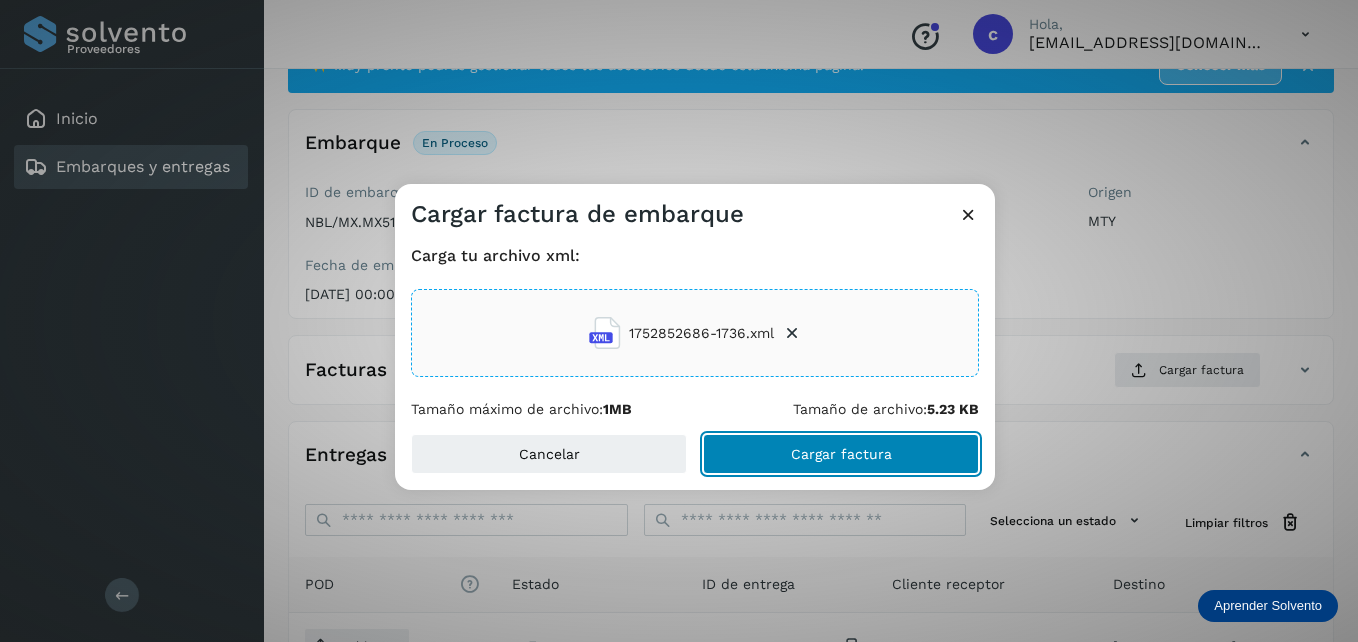 click on "Cargar factura" 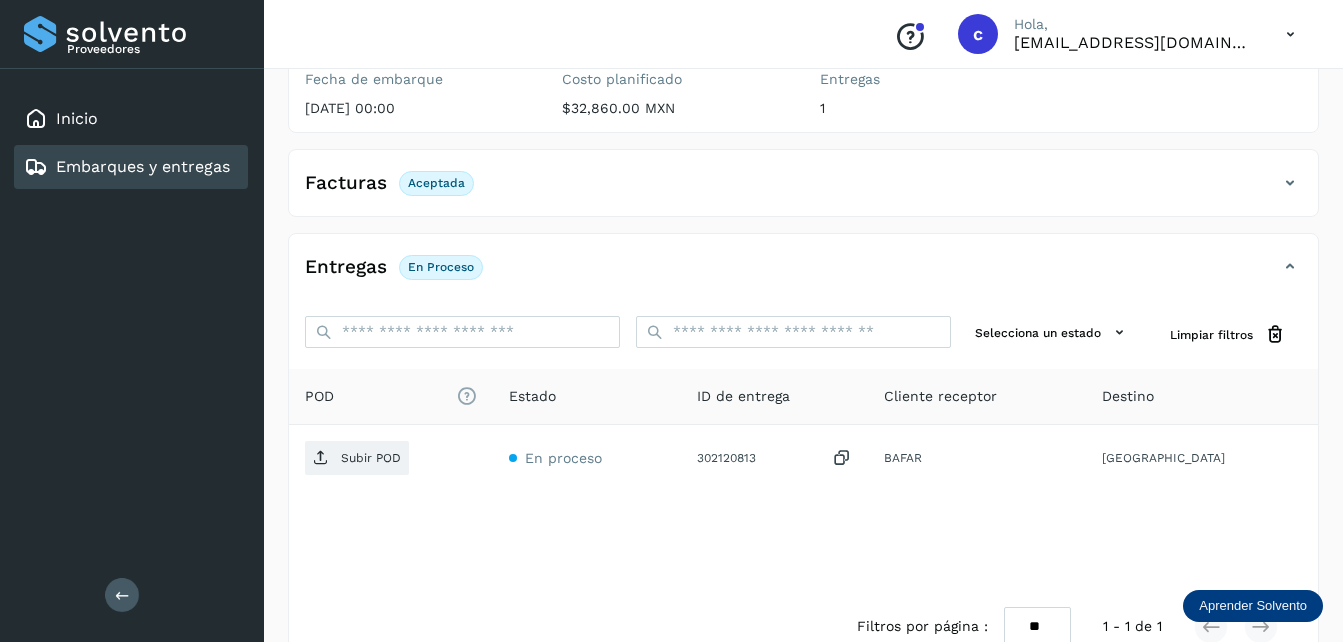 scroll, scrollTop: 305, scrollLeft: 0, axis: vertical 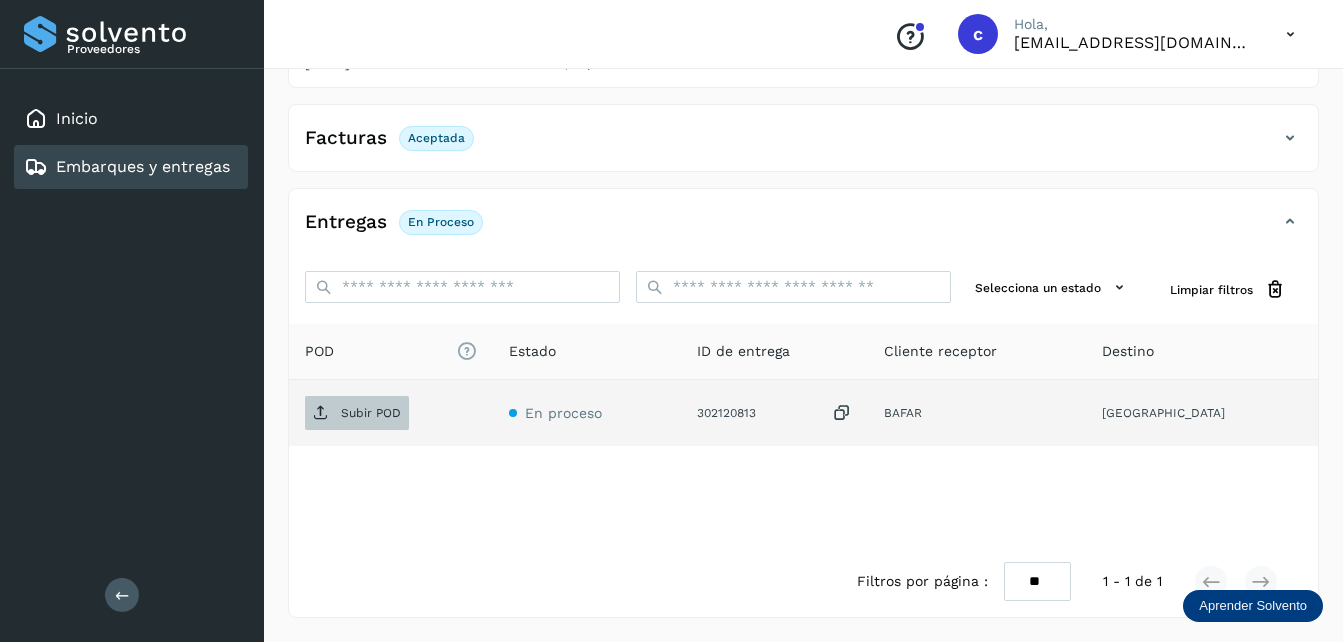 click on "Subir POD" at bounding box center [371, 413] 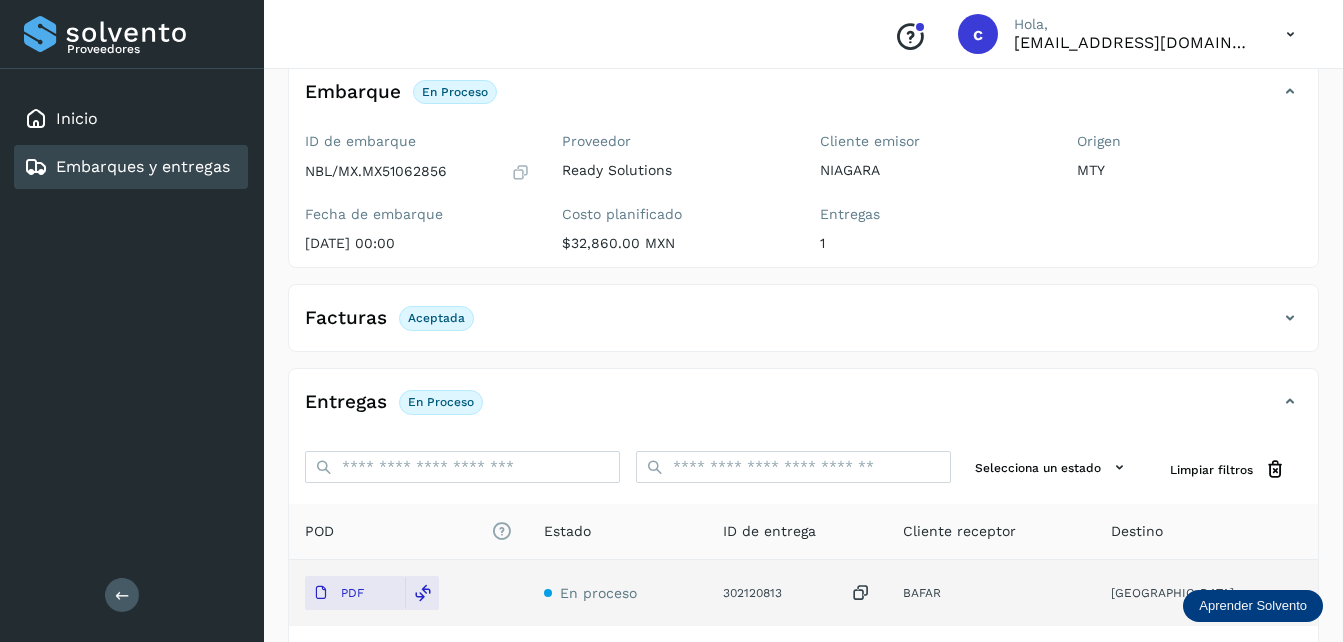 scroll, scrollTop: 105, scrollLeft: 0, axis: vertical 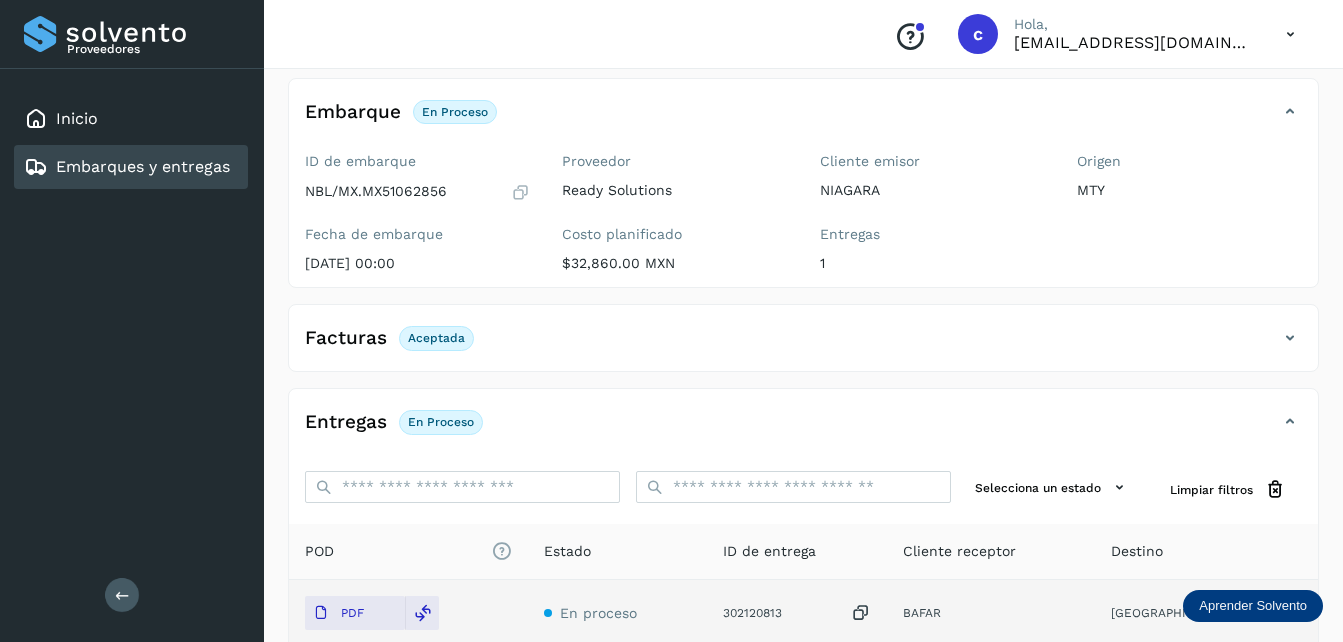 click on "Embarques y entregas" at bounding box center (127, 167) 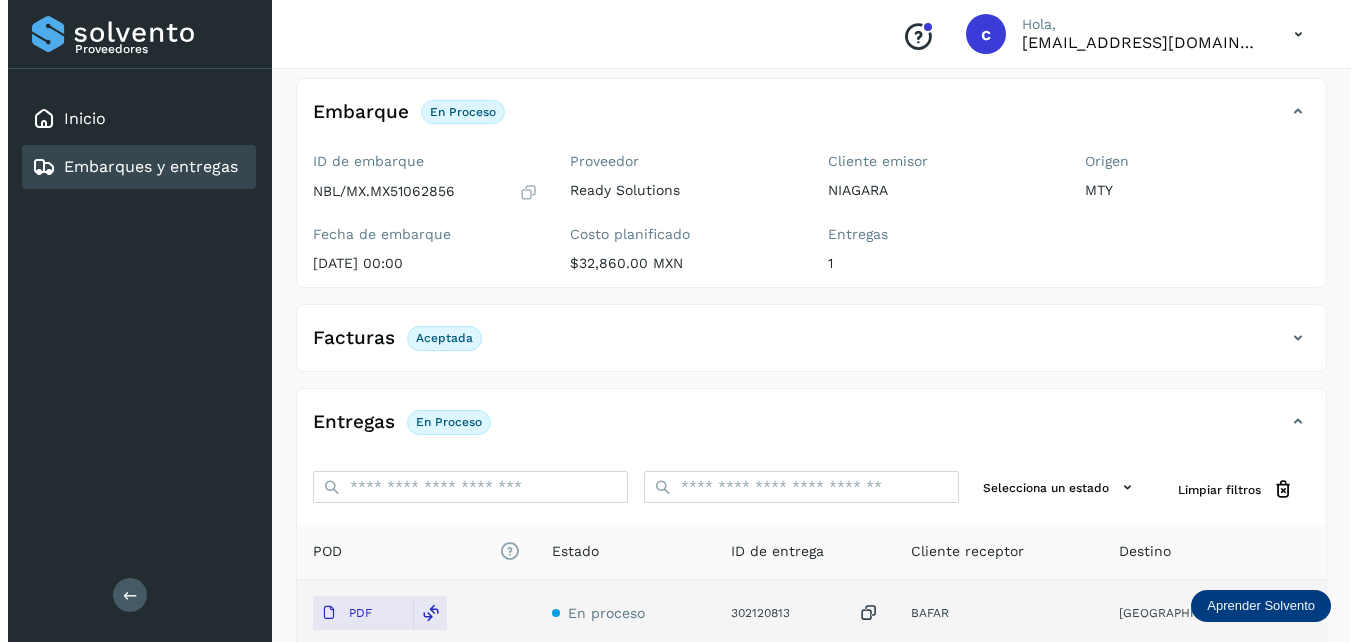 scroll, scrollTop: 0, scrollLeft: 0, axis: both 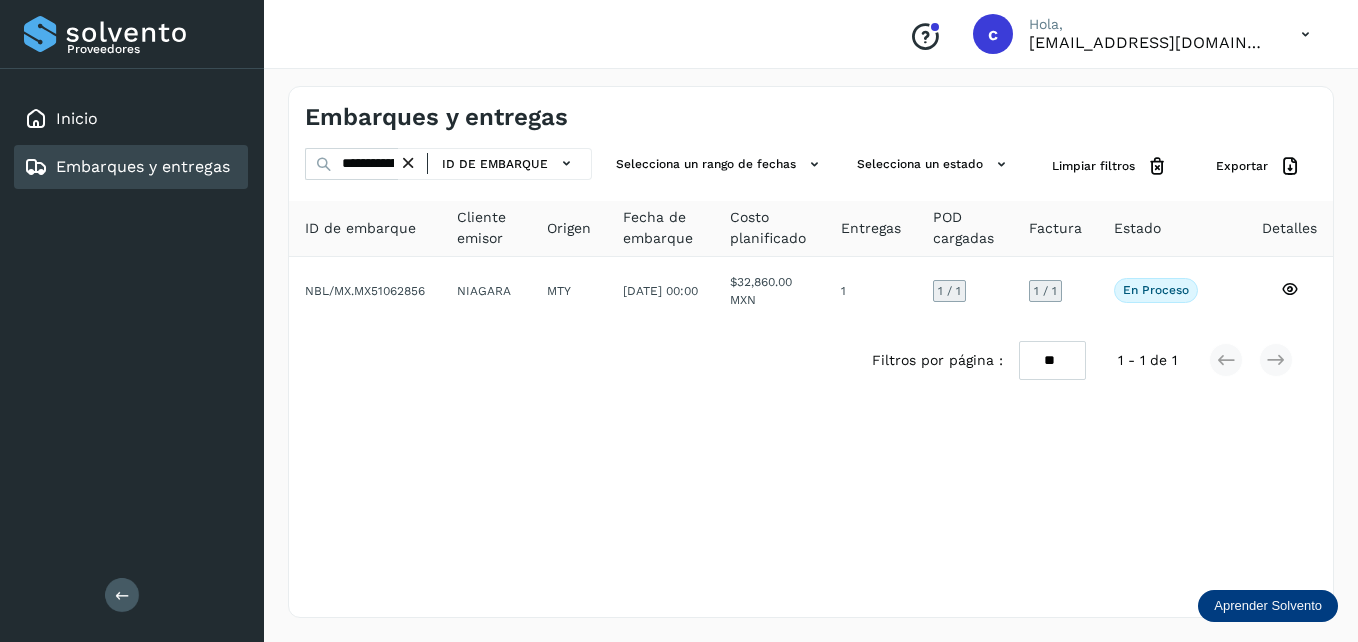 click at bounding box center (408, 163) 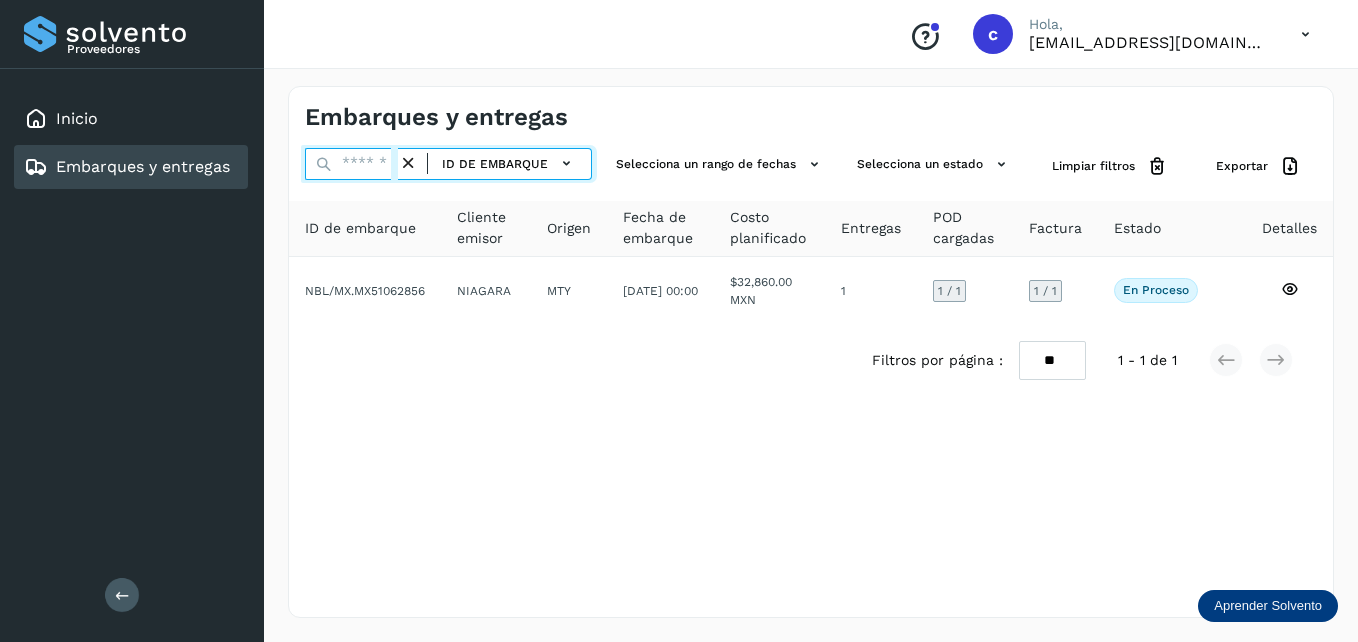 click at bounding box center (351, 164) 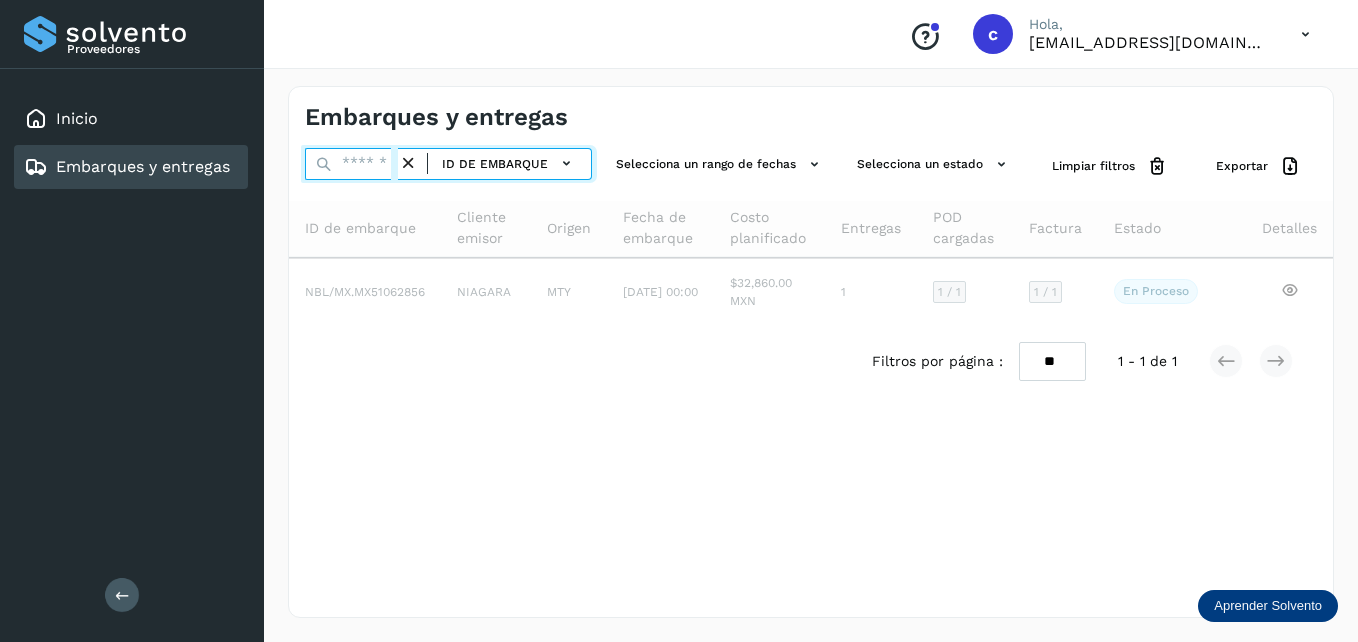 paste on "**********" 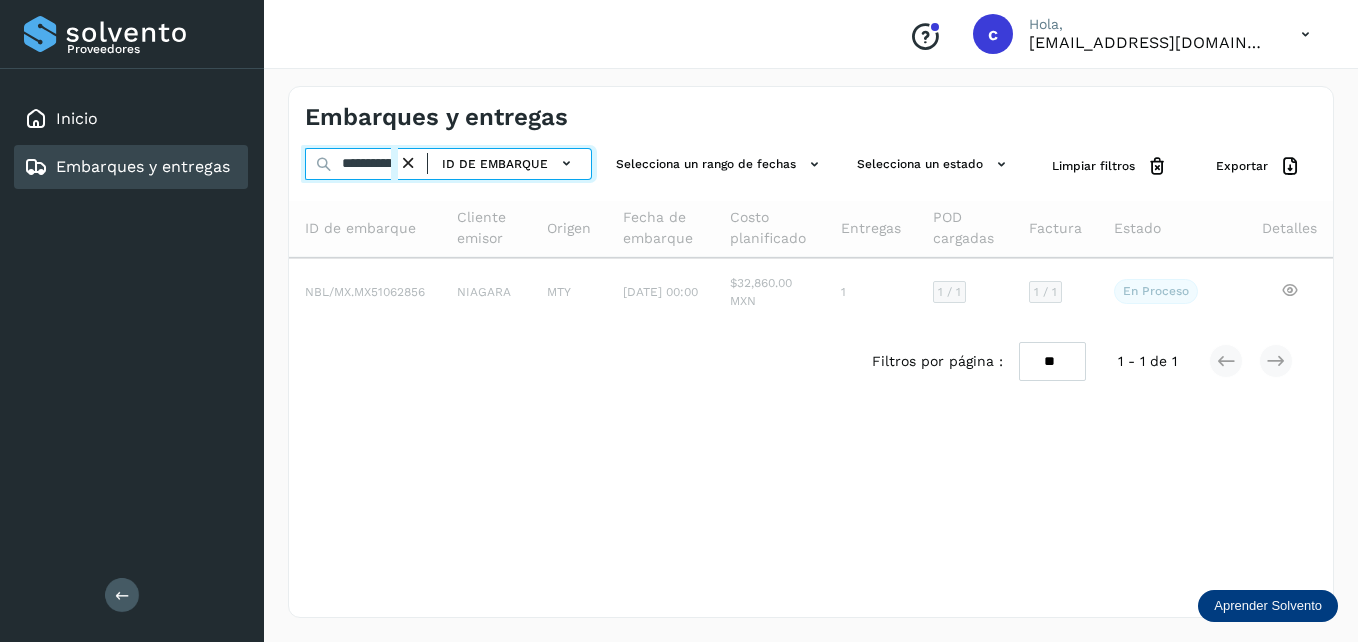 scroll, scrollTop: 0, scrollLeft: 82, axis: horizontal 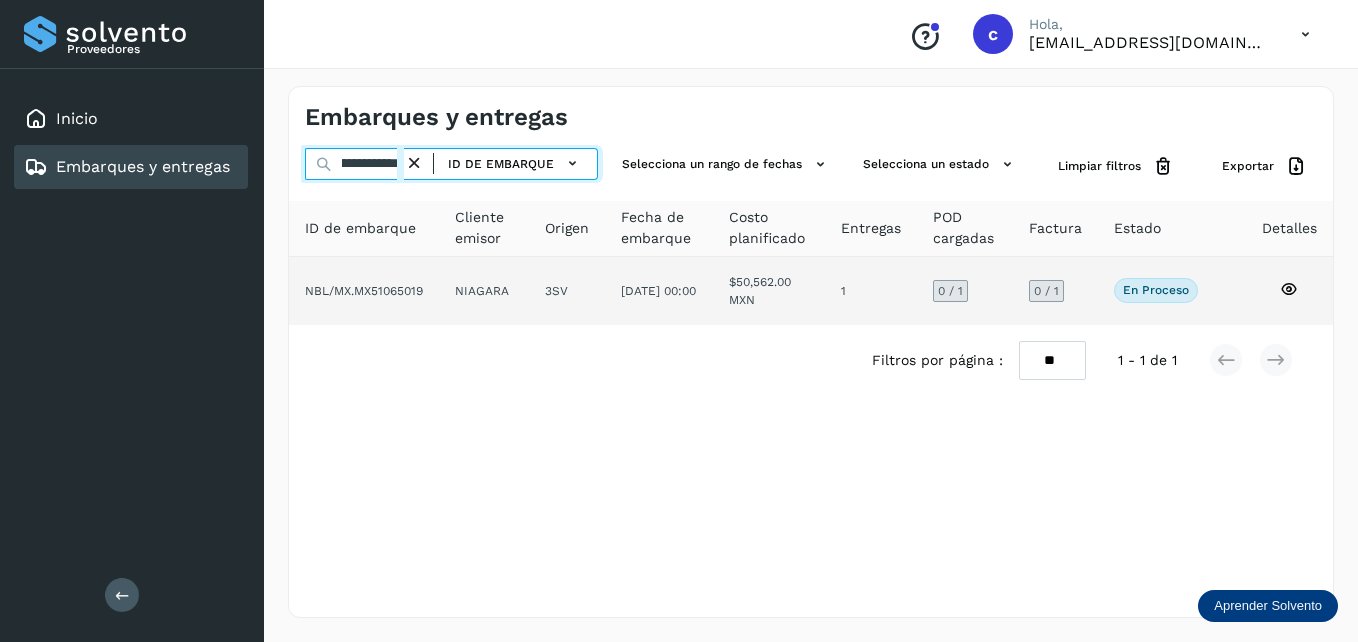 type on "**********" 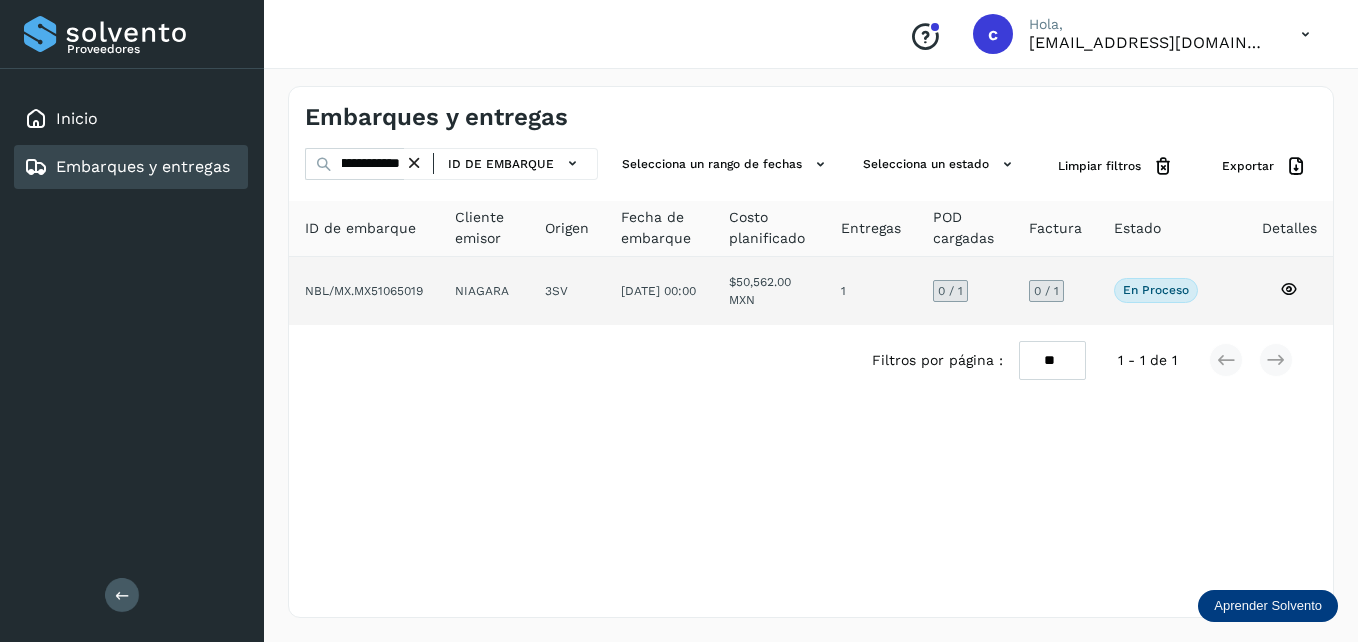 click 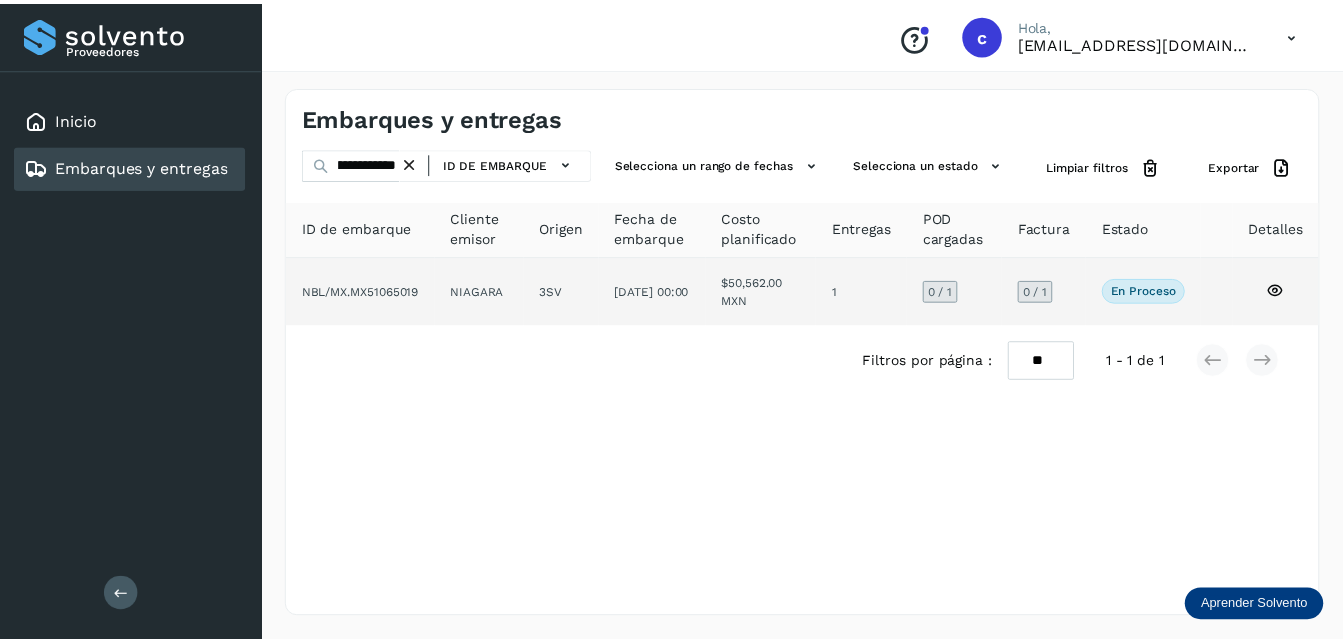 scroll, scrollTop: 0, scrollLeft: 0, axis: both 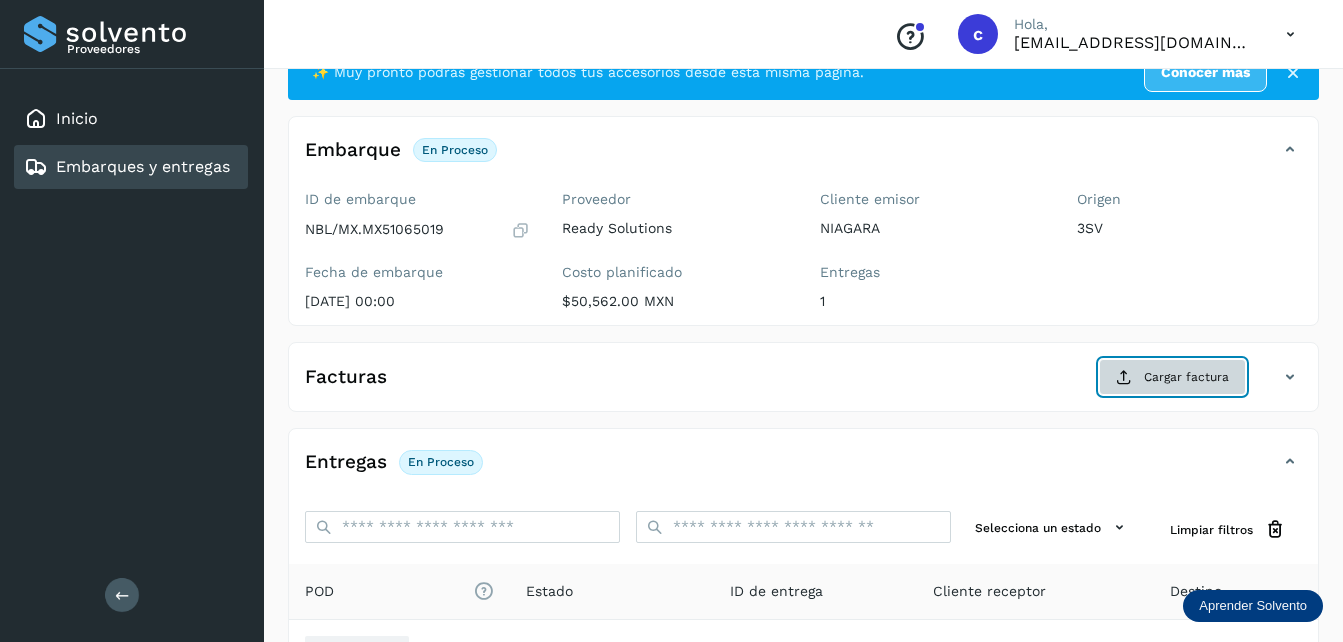 click on "Cargar factura" 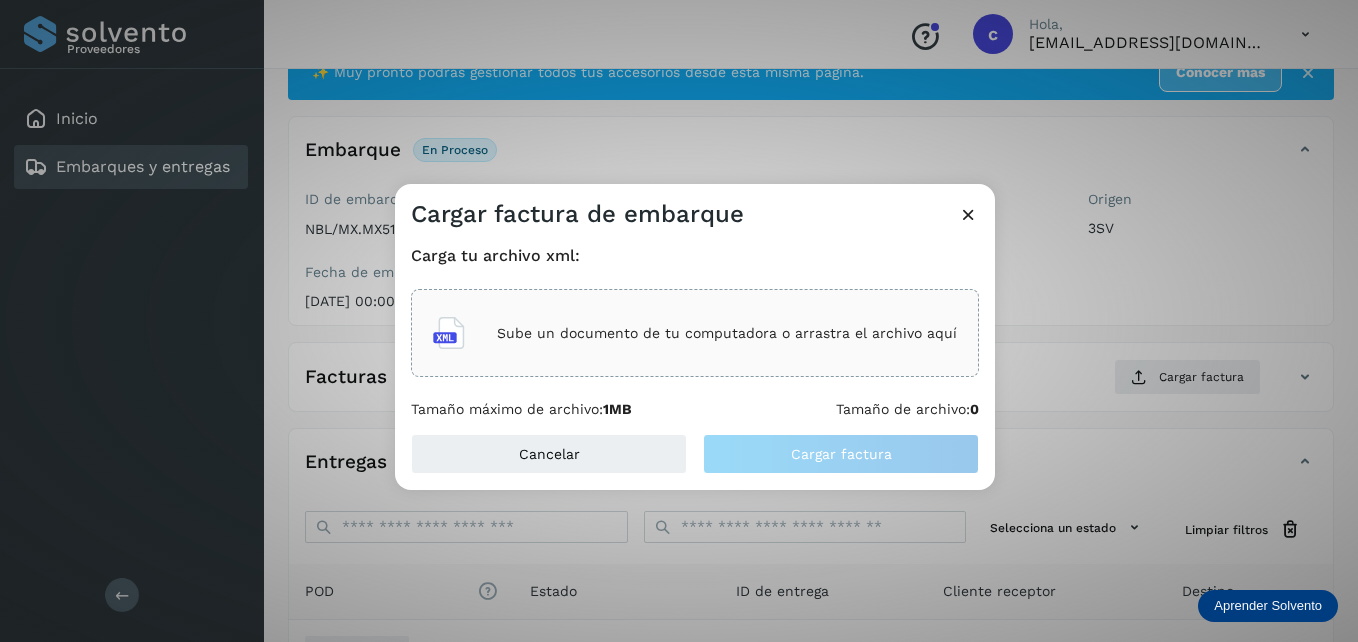click on "Sube un documento de tu computadora o arrastra el archivo aquí" 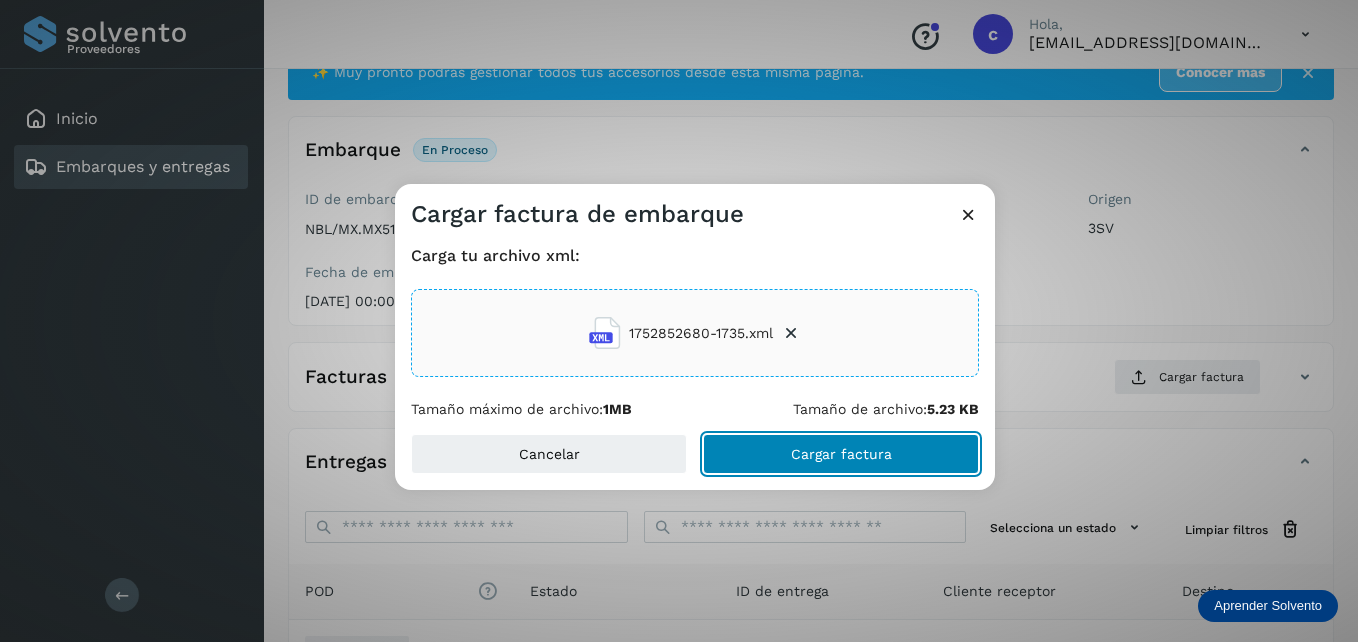 click on "Cargar factura" 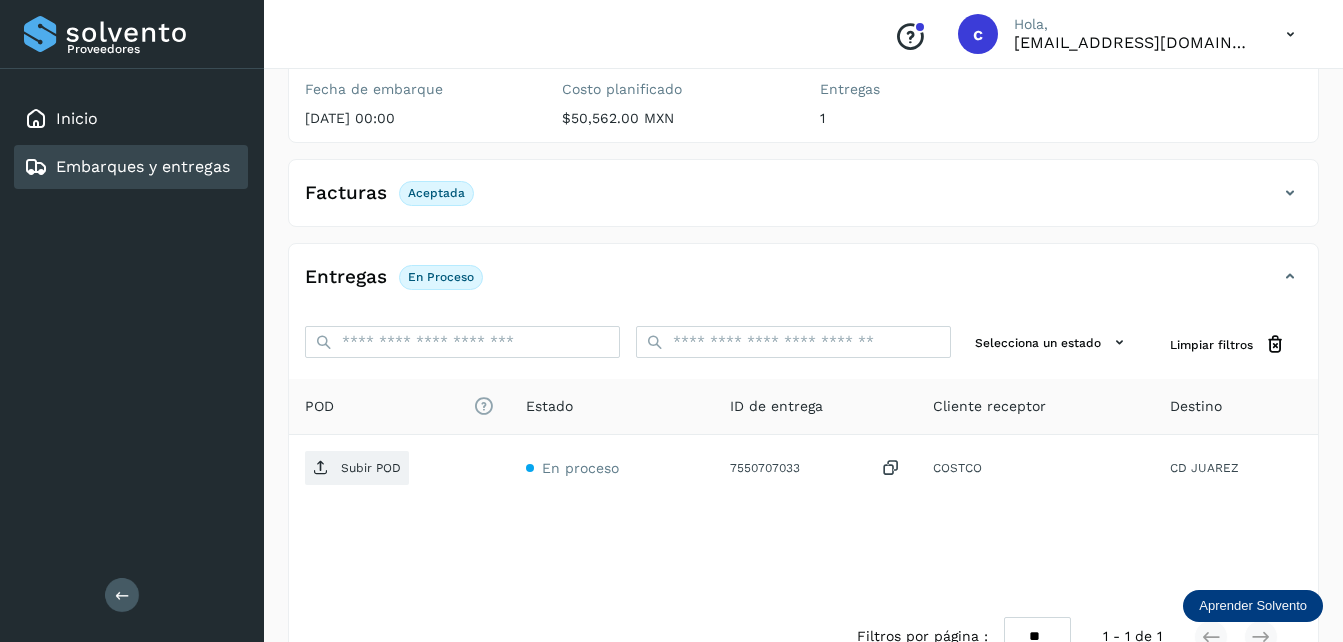 scroll, scrollTop: 267, scrollLeft: 0, axis: vertical 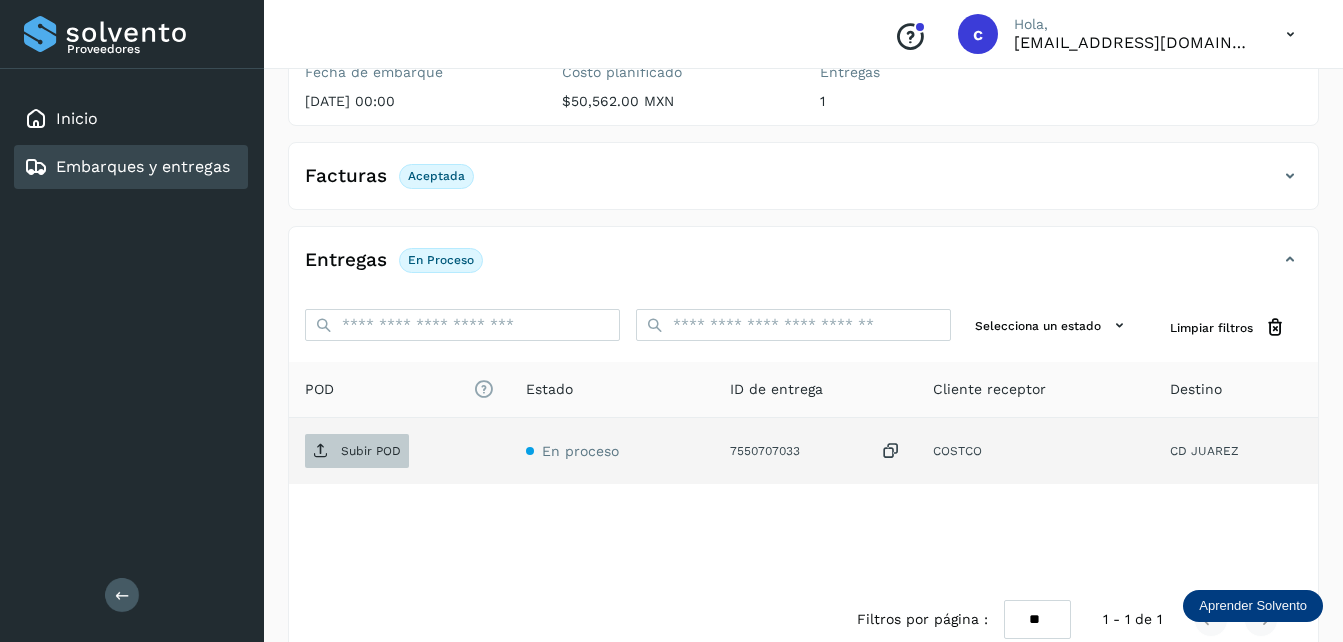 click on "Subir POD" at bounding box center (371, 451) 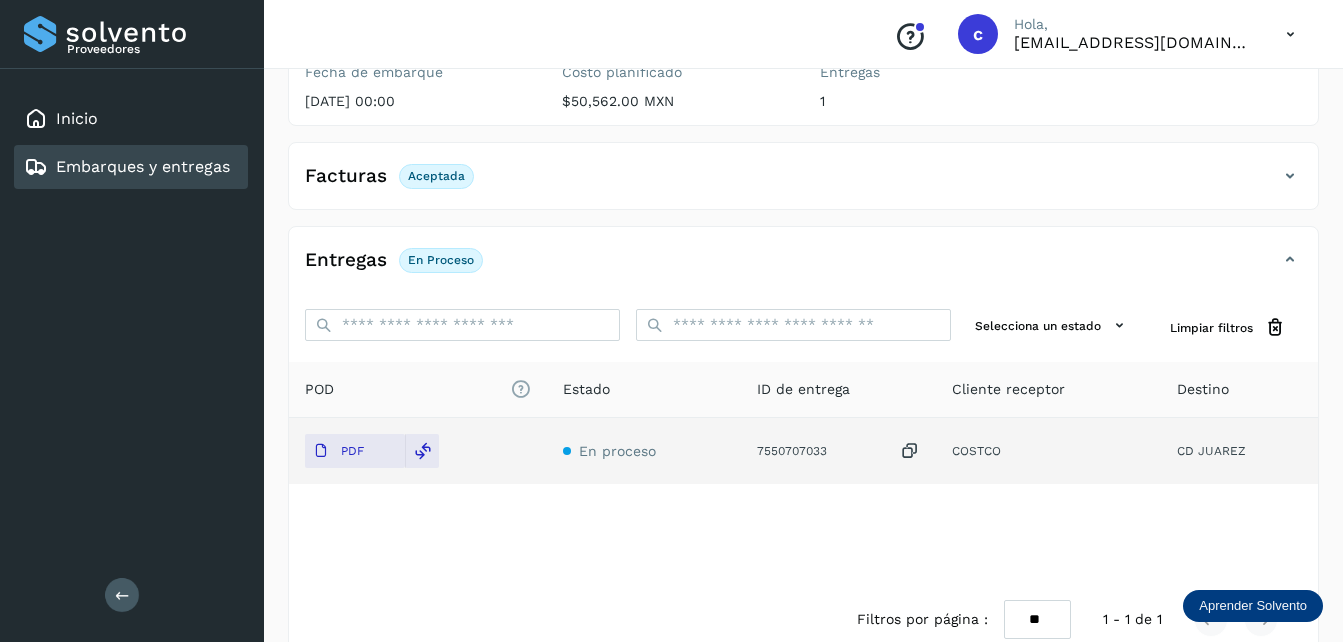 click on "Embarques y entregas" at bounding box center (143, 166) 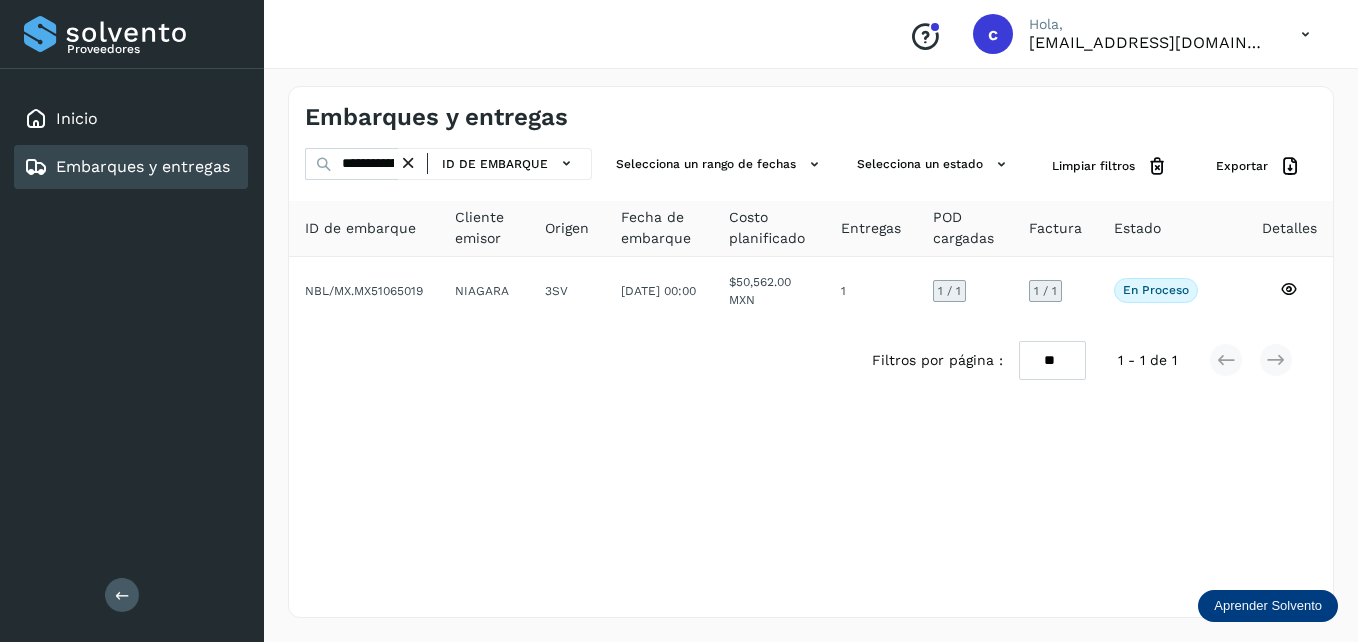 click on "Embarques y entregas" 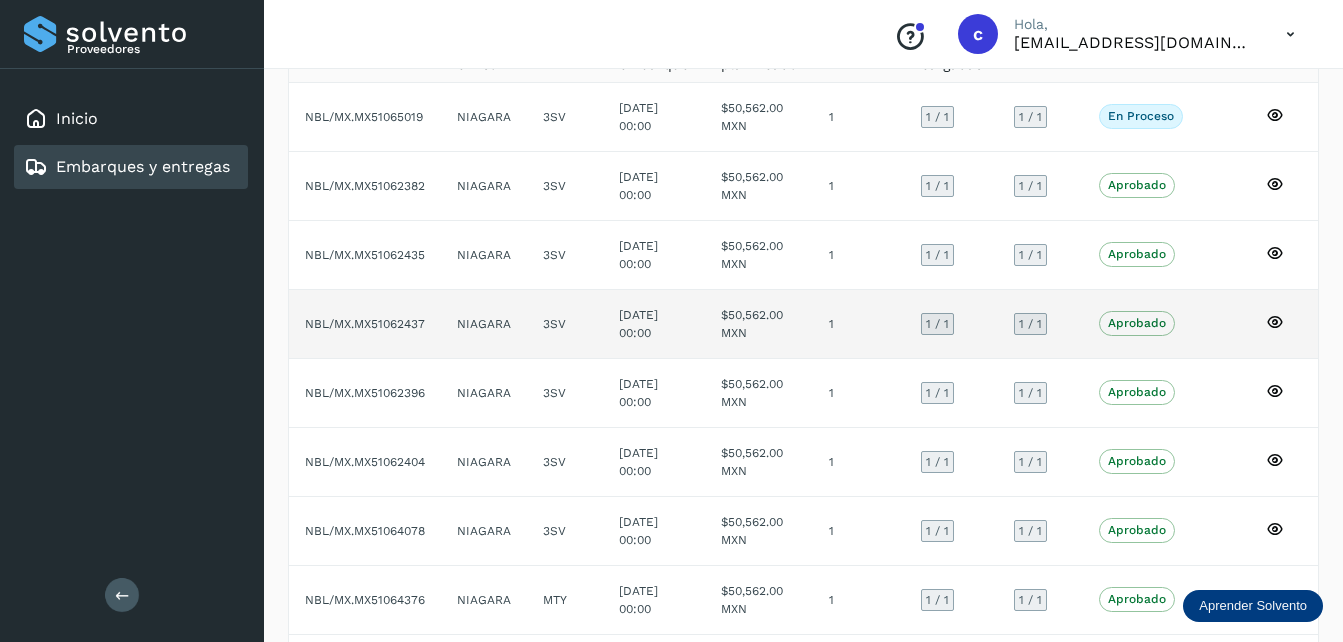 scroll, scrollTop: 167, scrollLeft: 0, axis: vertical 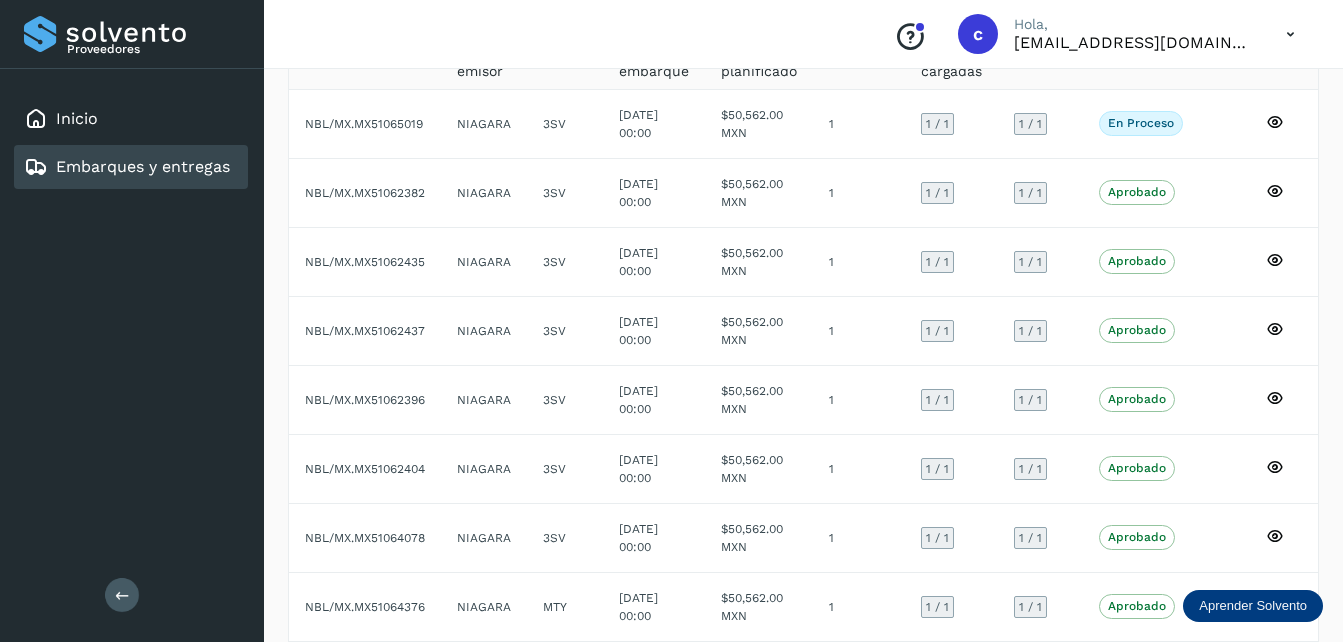 click on "Embarques y entregas" at bounding box center [143, 166] 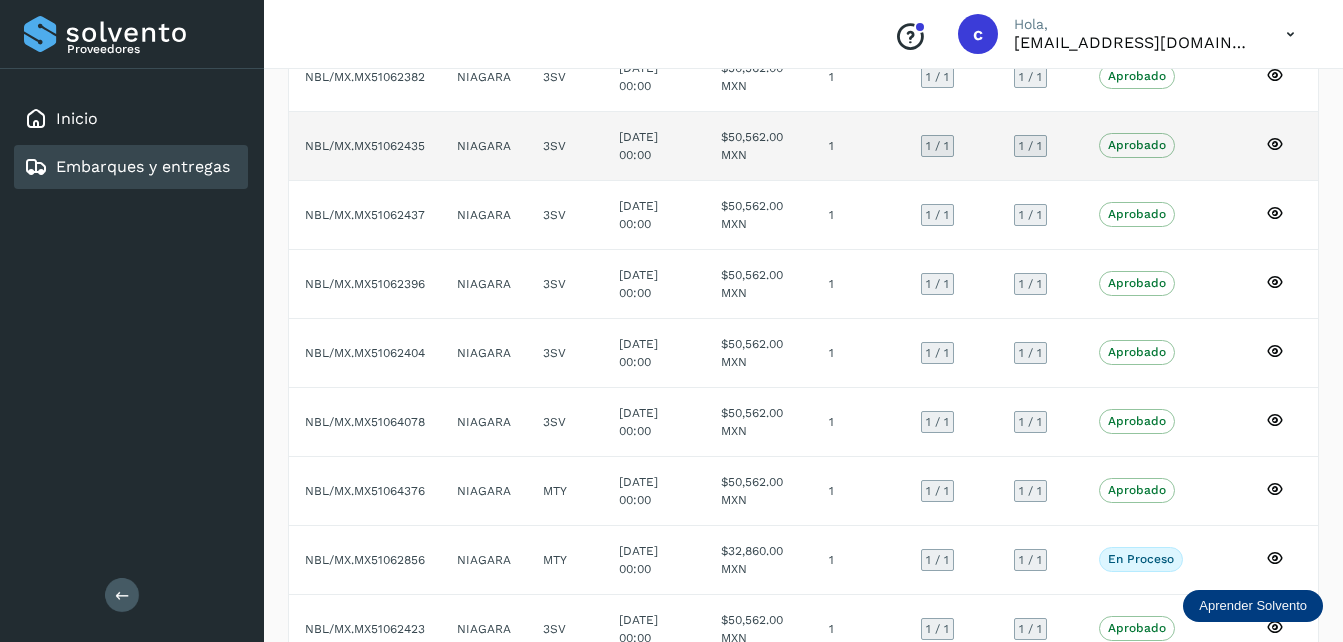 scroll, scrollTop: 0, scrollLeft: 0, axis: both 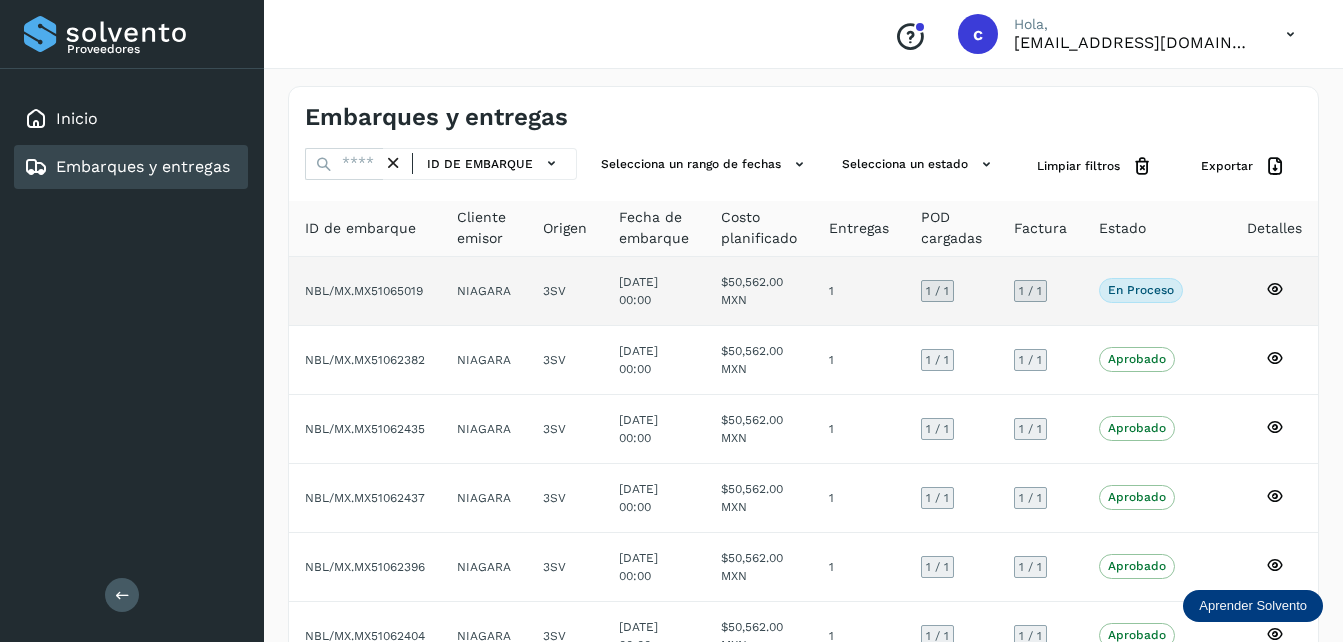 click 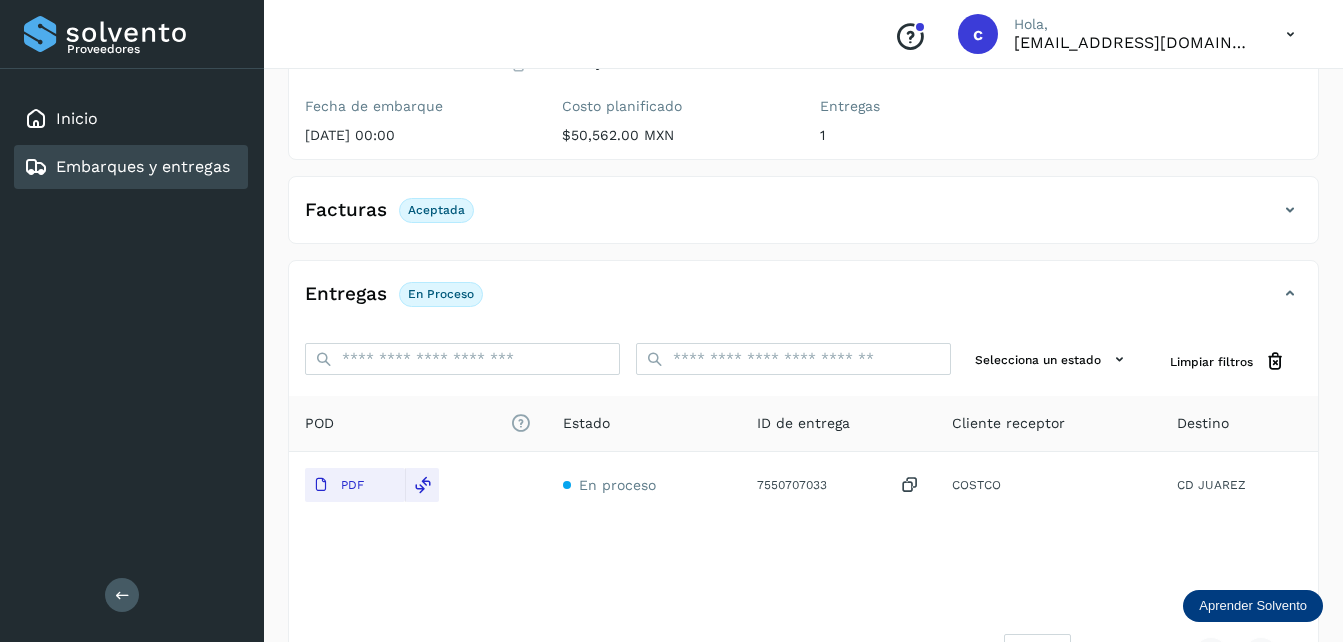 scroll, scrollTop: 0, scrollLeft: 0, axis: both 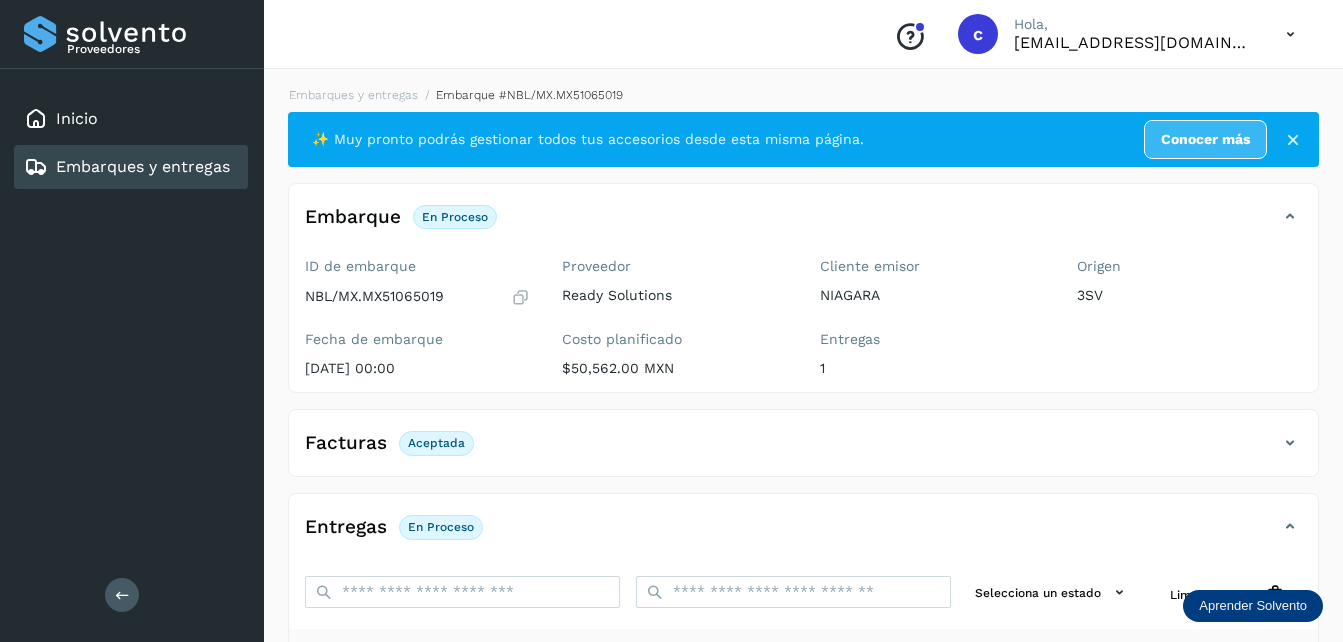click on "Embarques y entregas" 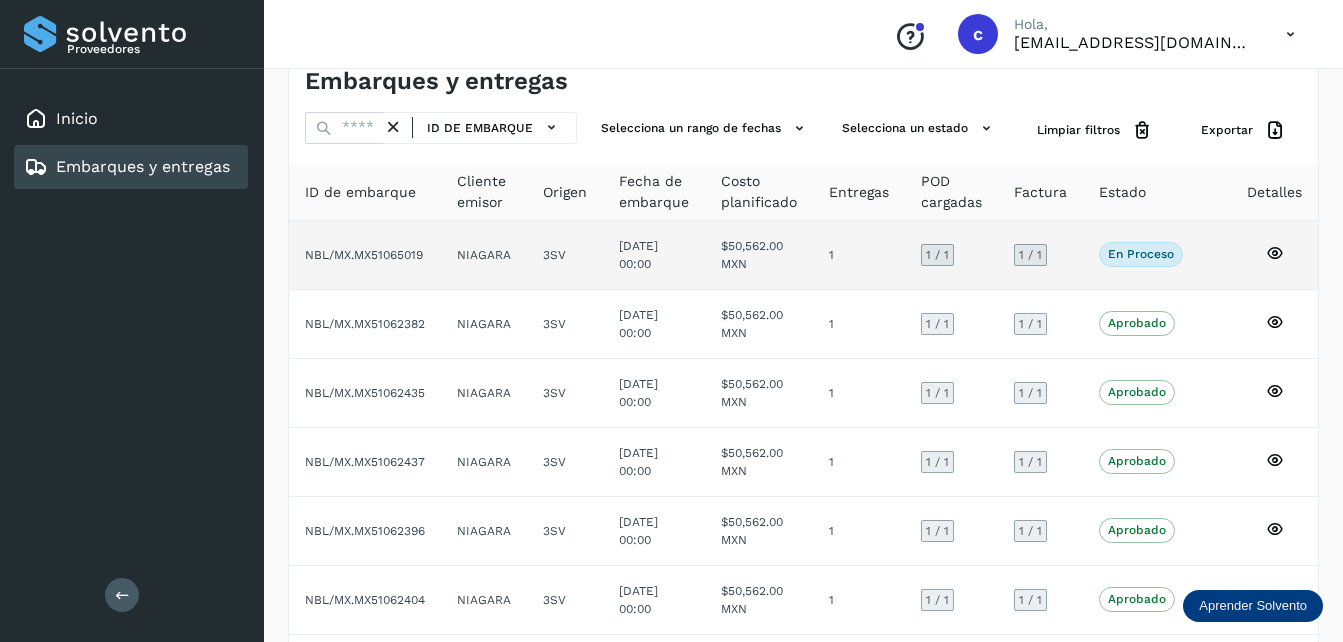 scroll, scrollTop: 33, scrollLeft: 0, axis: vertical 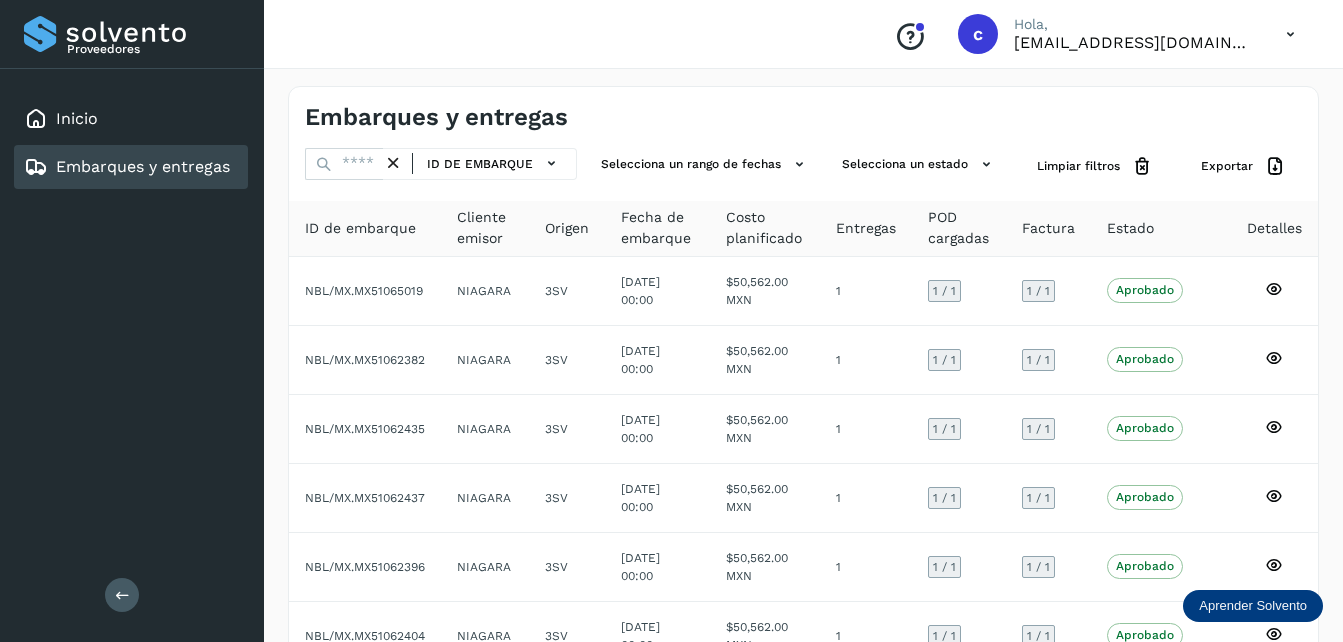 click on "Embarques y entregas" at bounding box center (143, 166) 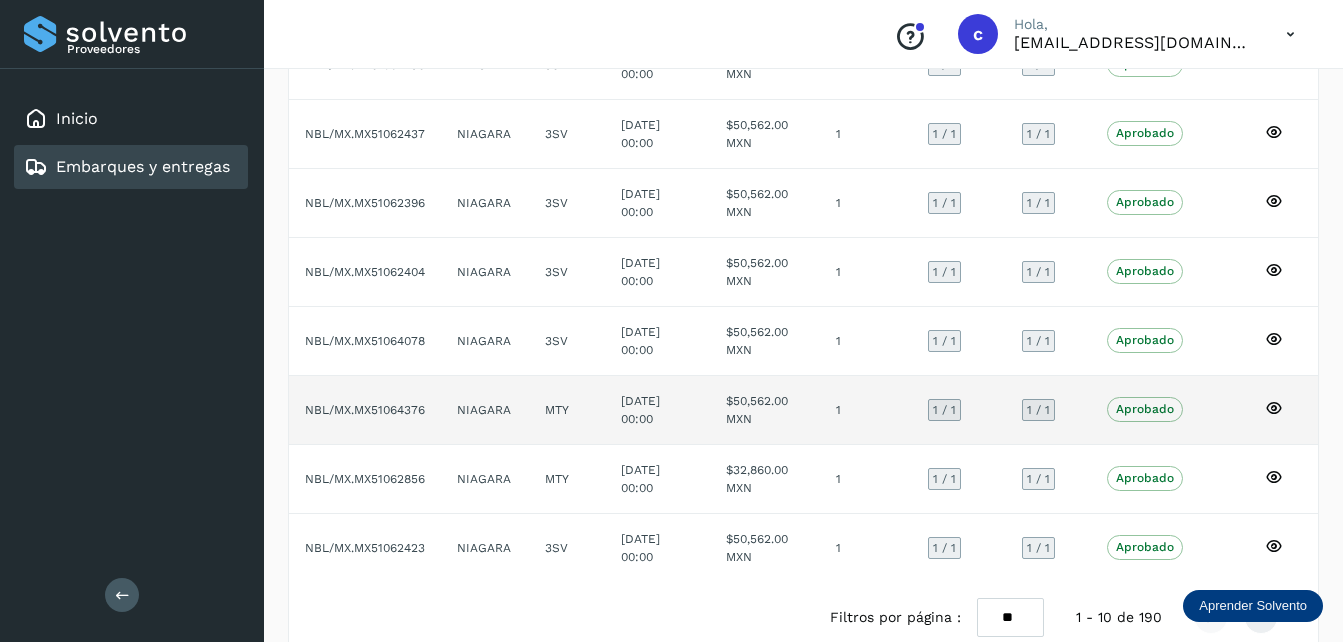 scroll, scrollTop: 400, scrollLeft: 0, axis: vertical 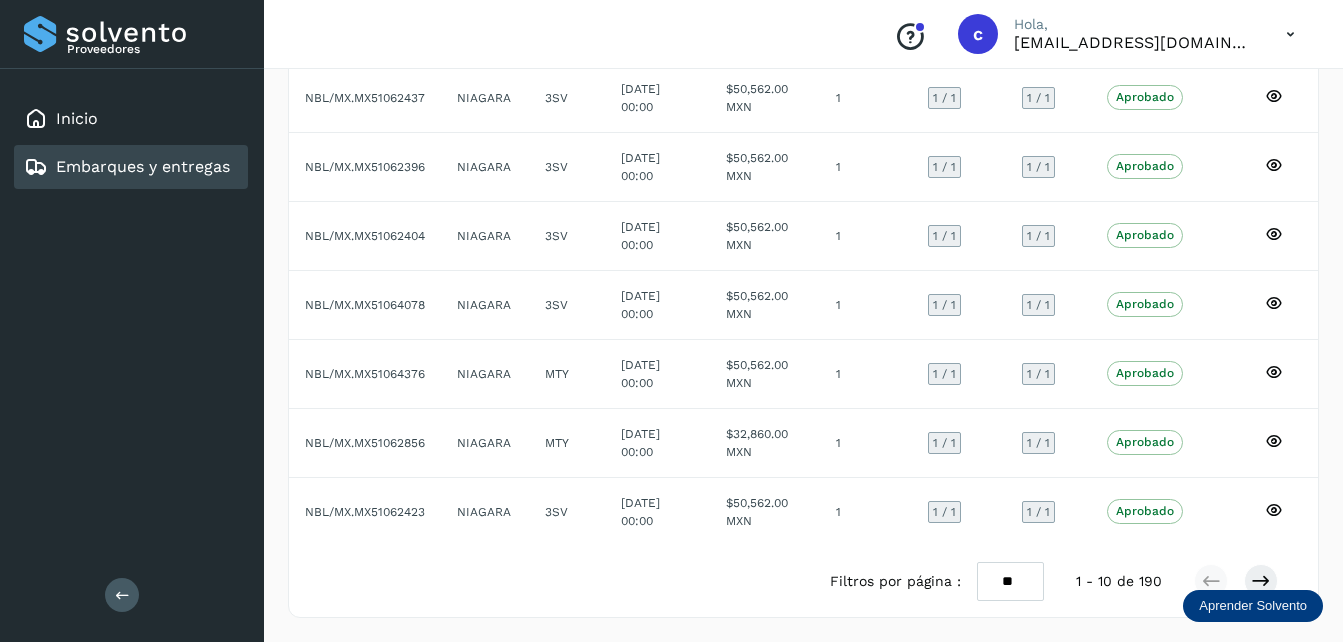 click at bounding box center [1290, 34] 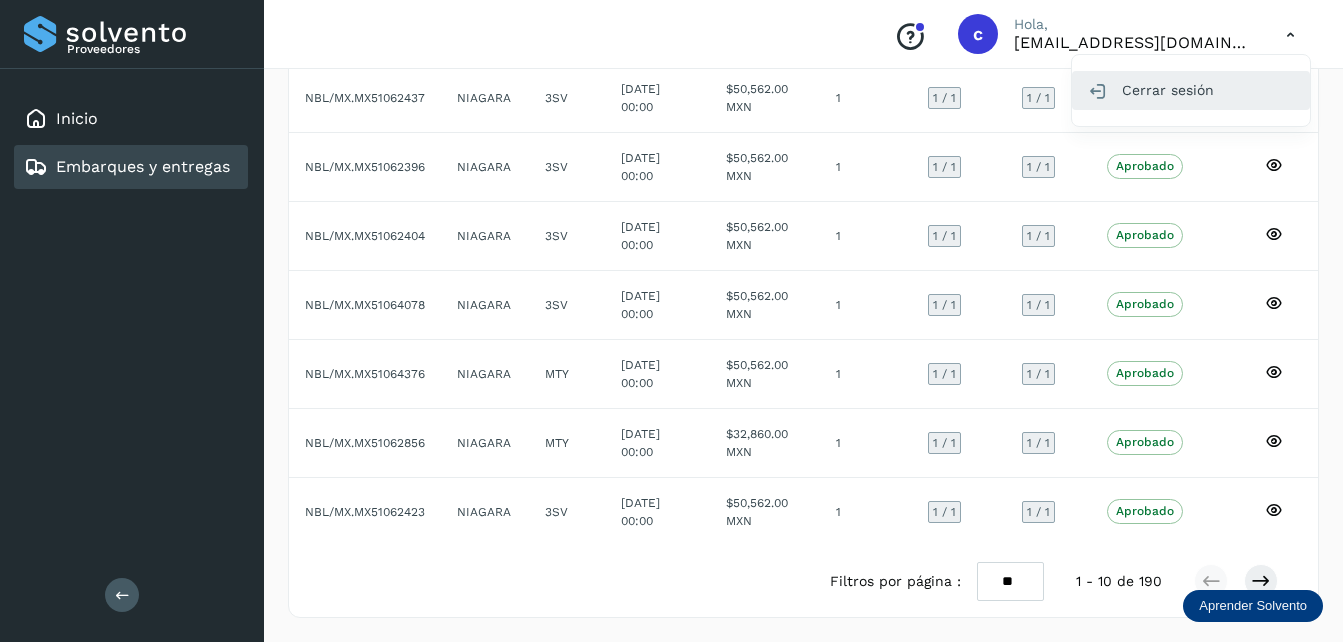 click on "Cerrar sesión" 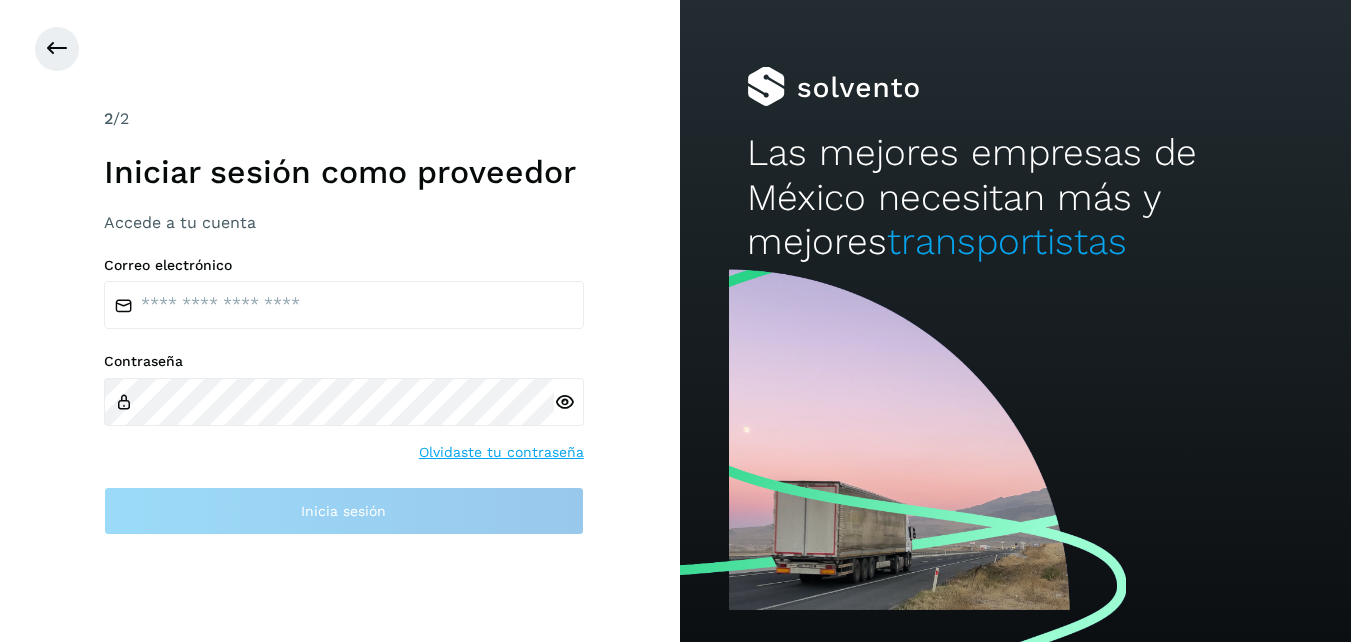 scroll, scrollTop: 0, scrollLeft: 0, axis: both 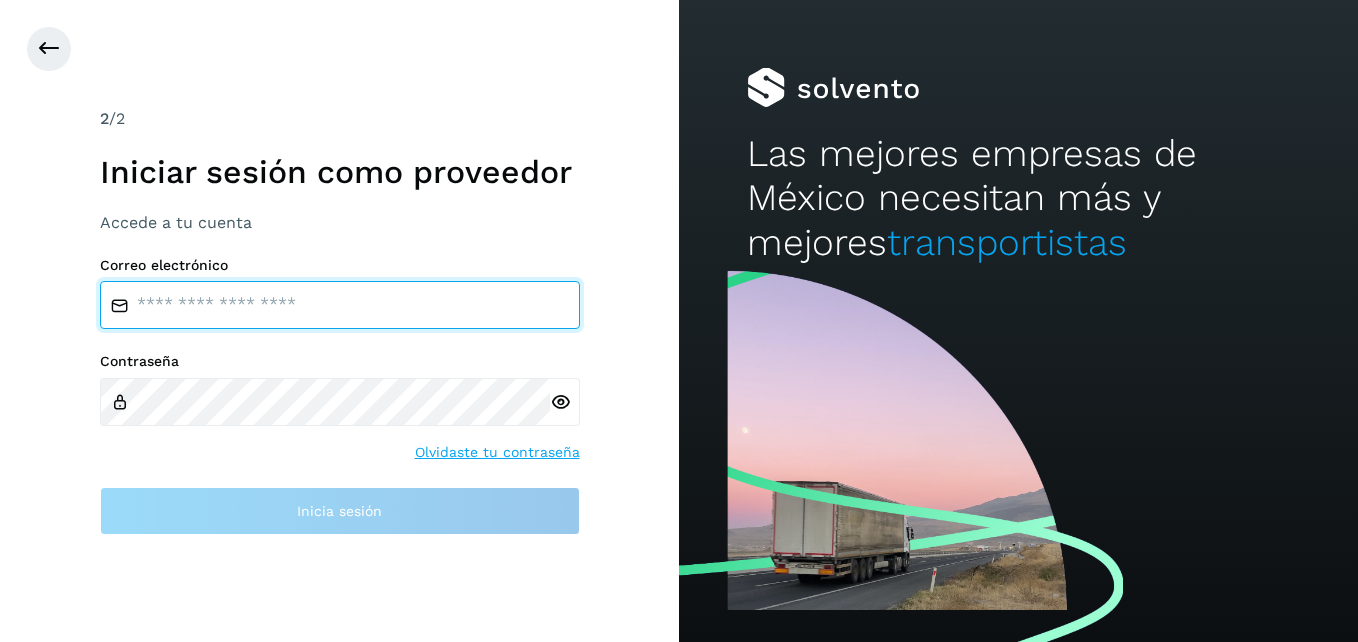 type on "**********" 